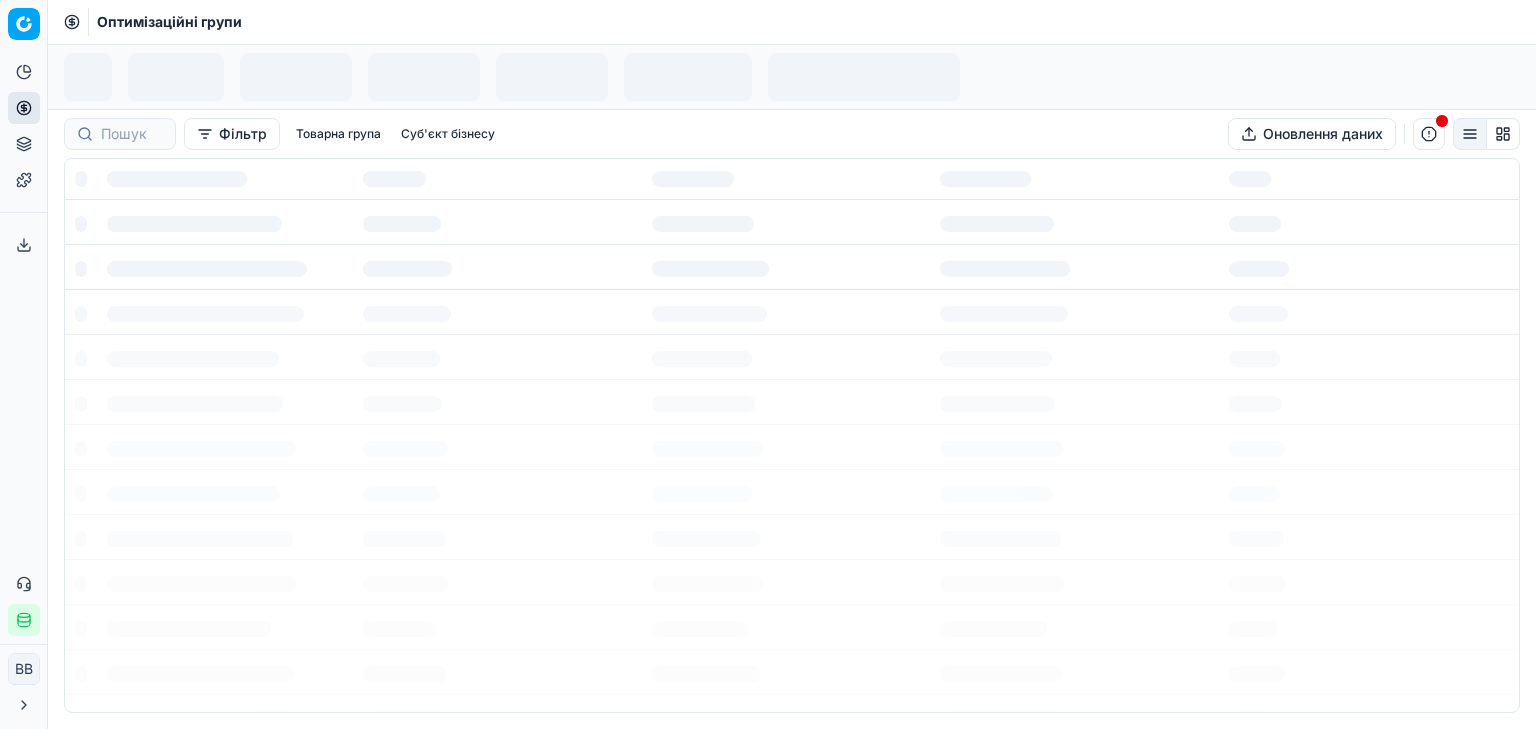 scroll, scrollTop: 0, scrollLeft: 0, axis: both 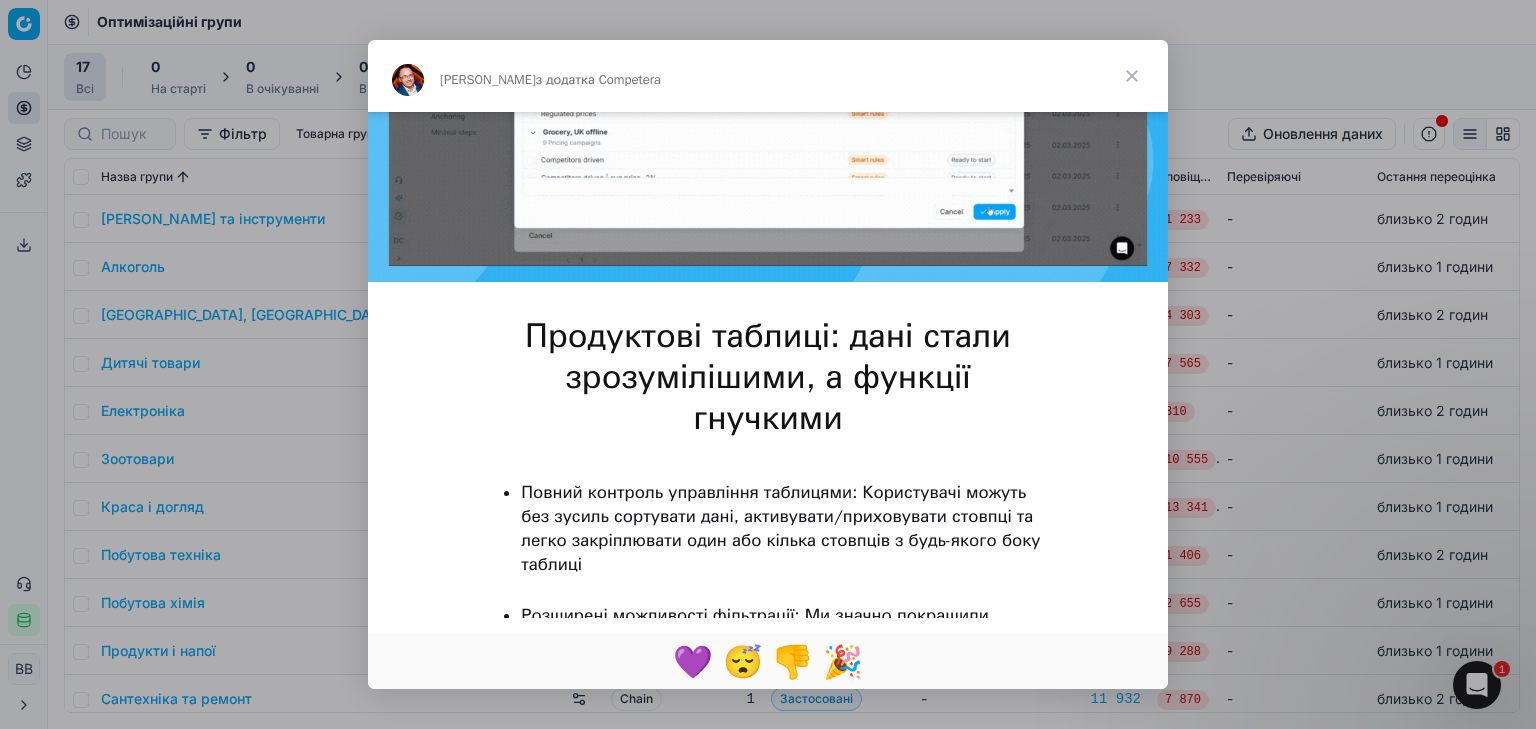 click at bounding box center [1132, 76] 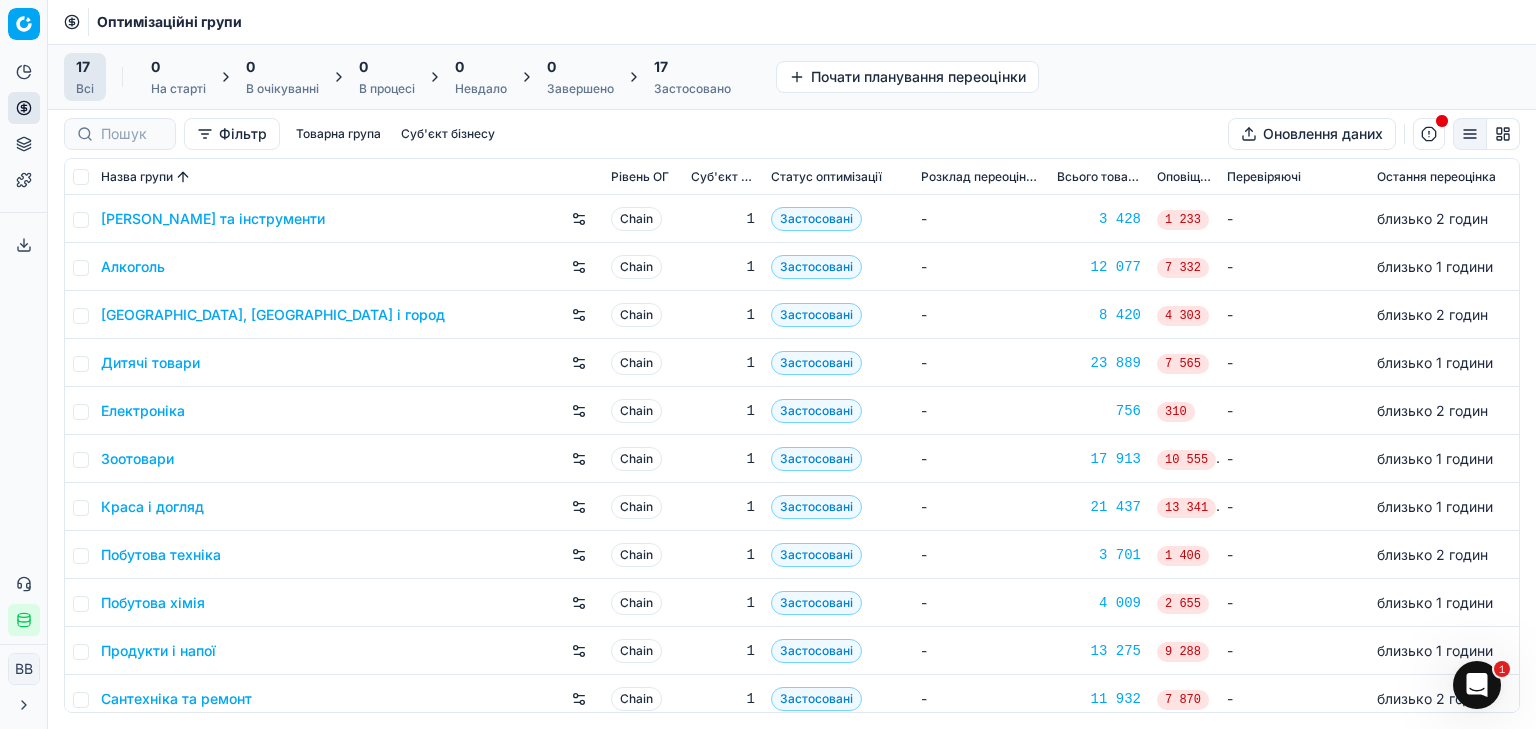 click 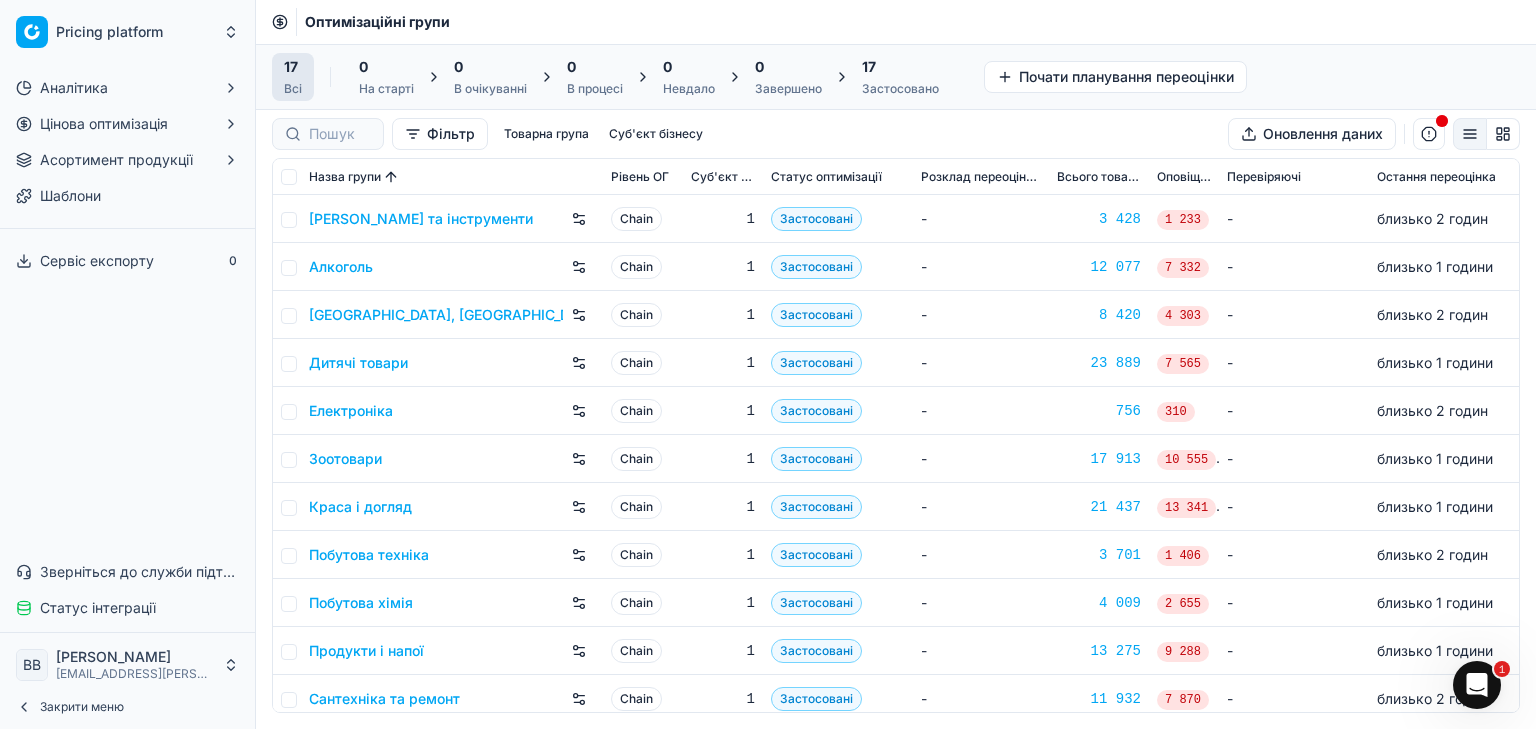 click 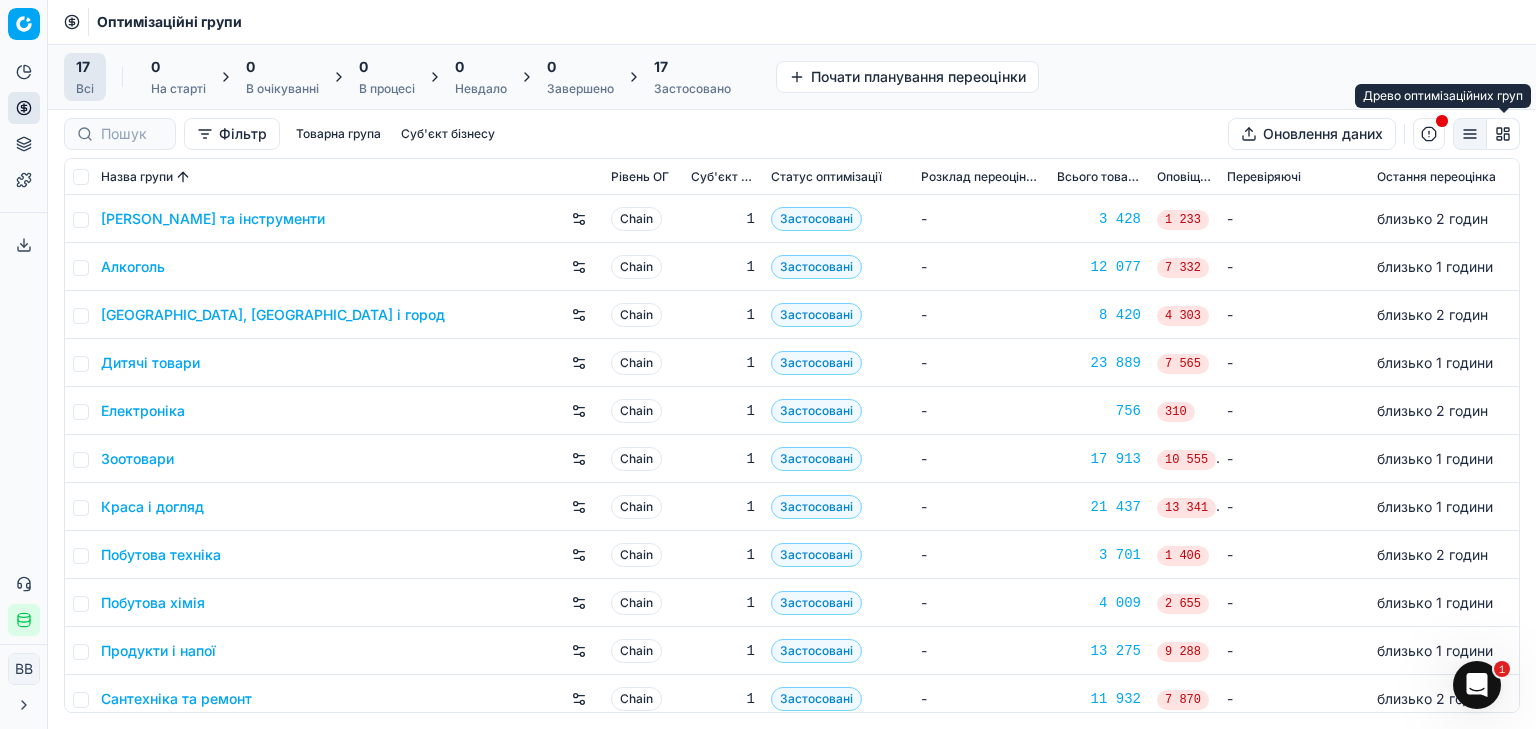 click at bounding box center [1503, 134] 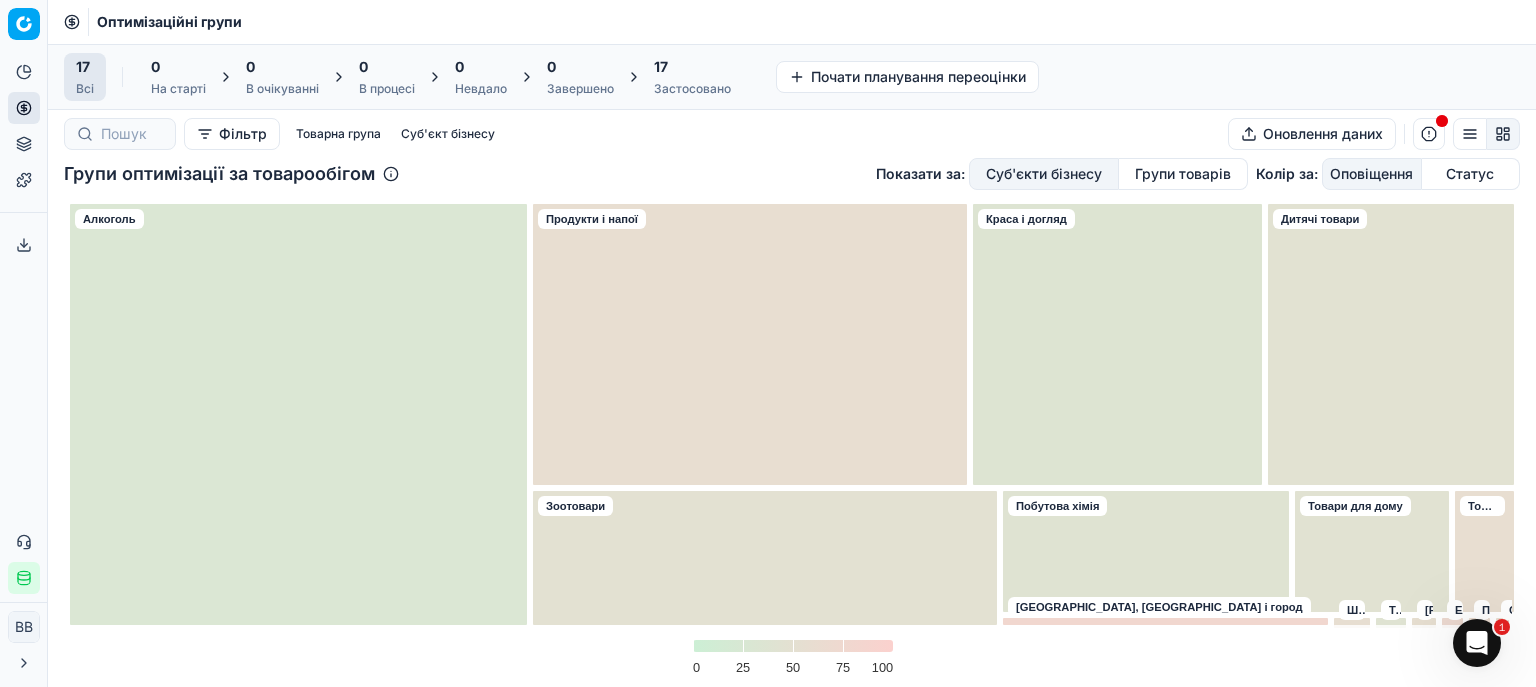 type 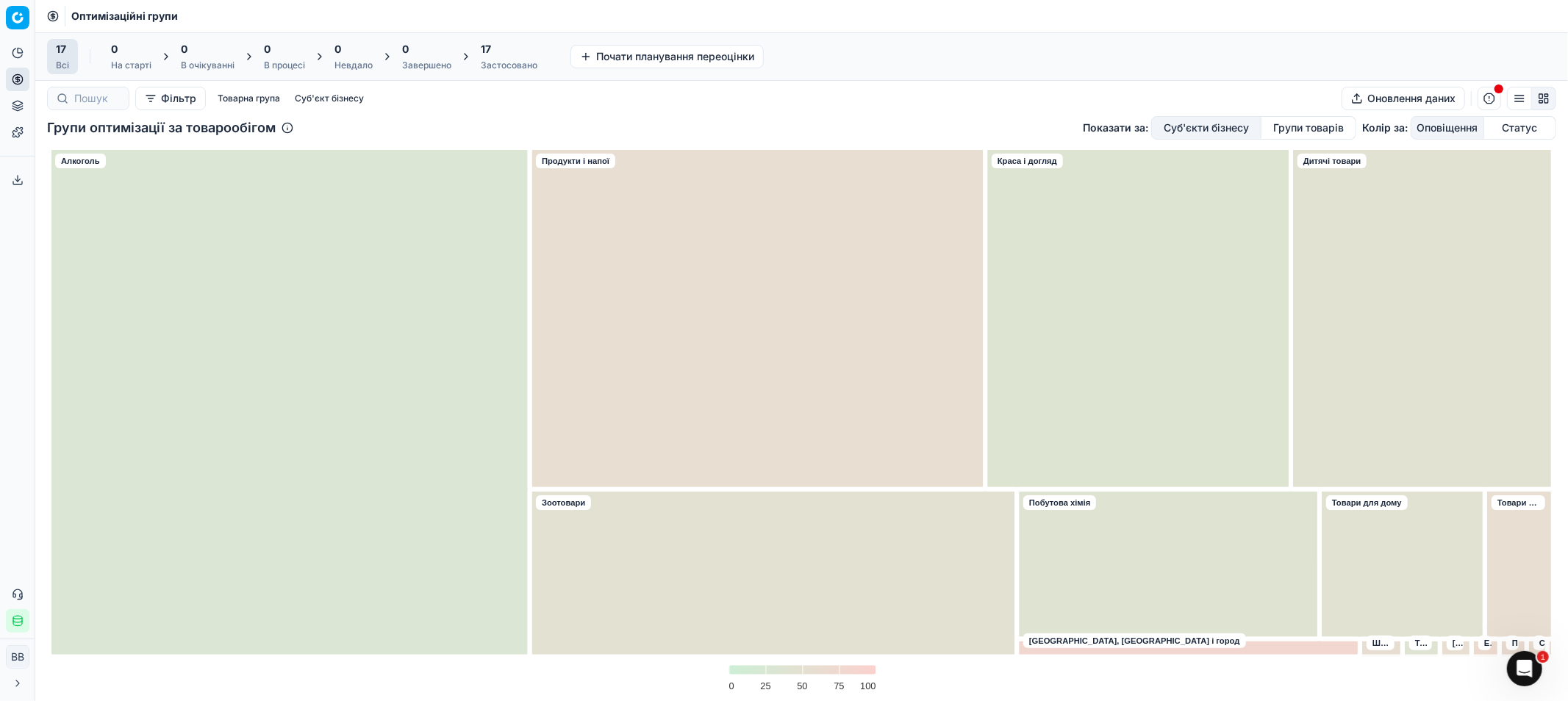 click on "Групи товарів" at bounding box center [1309, 128] 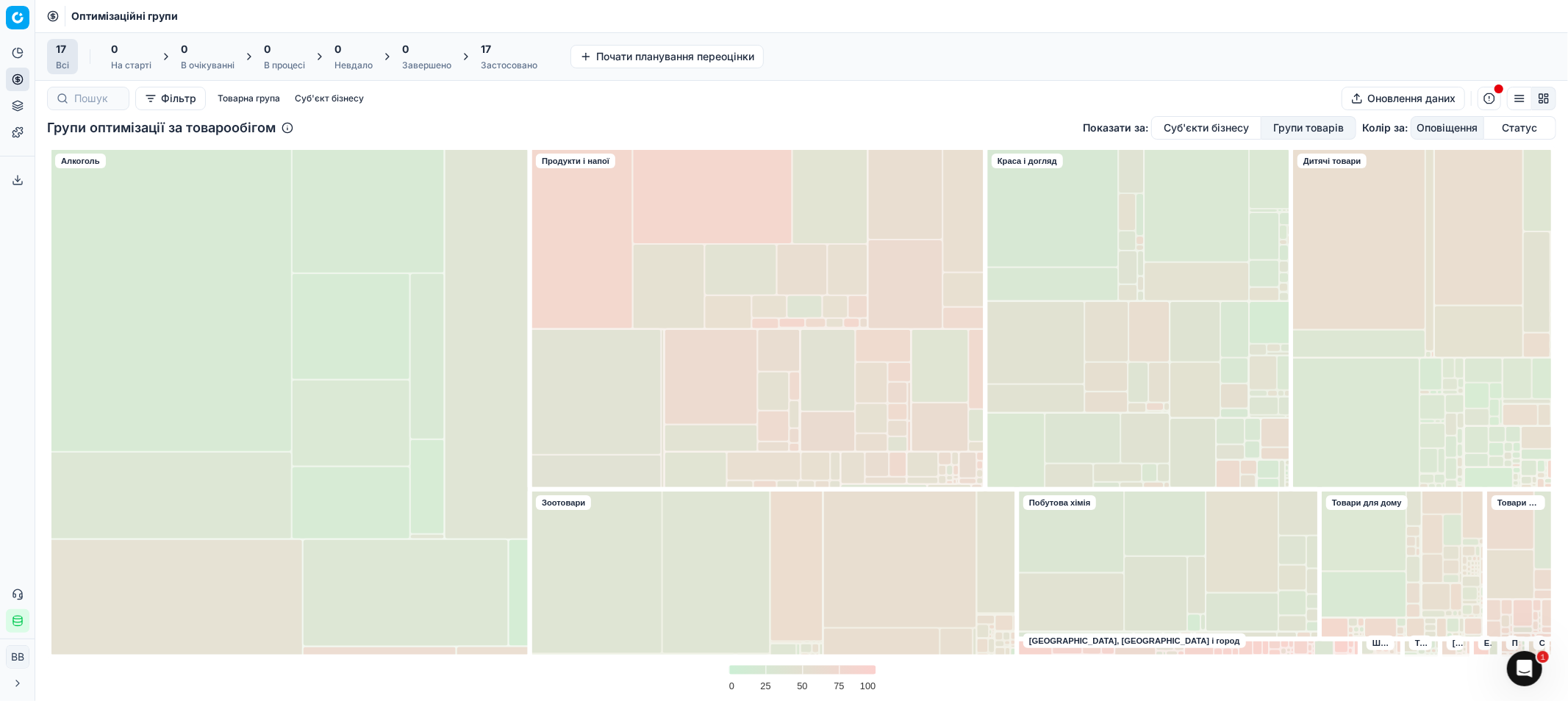 click on "Суб'єкти бізнесу" at bounding box center (1206, 128) 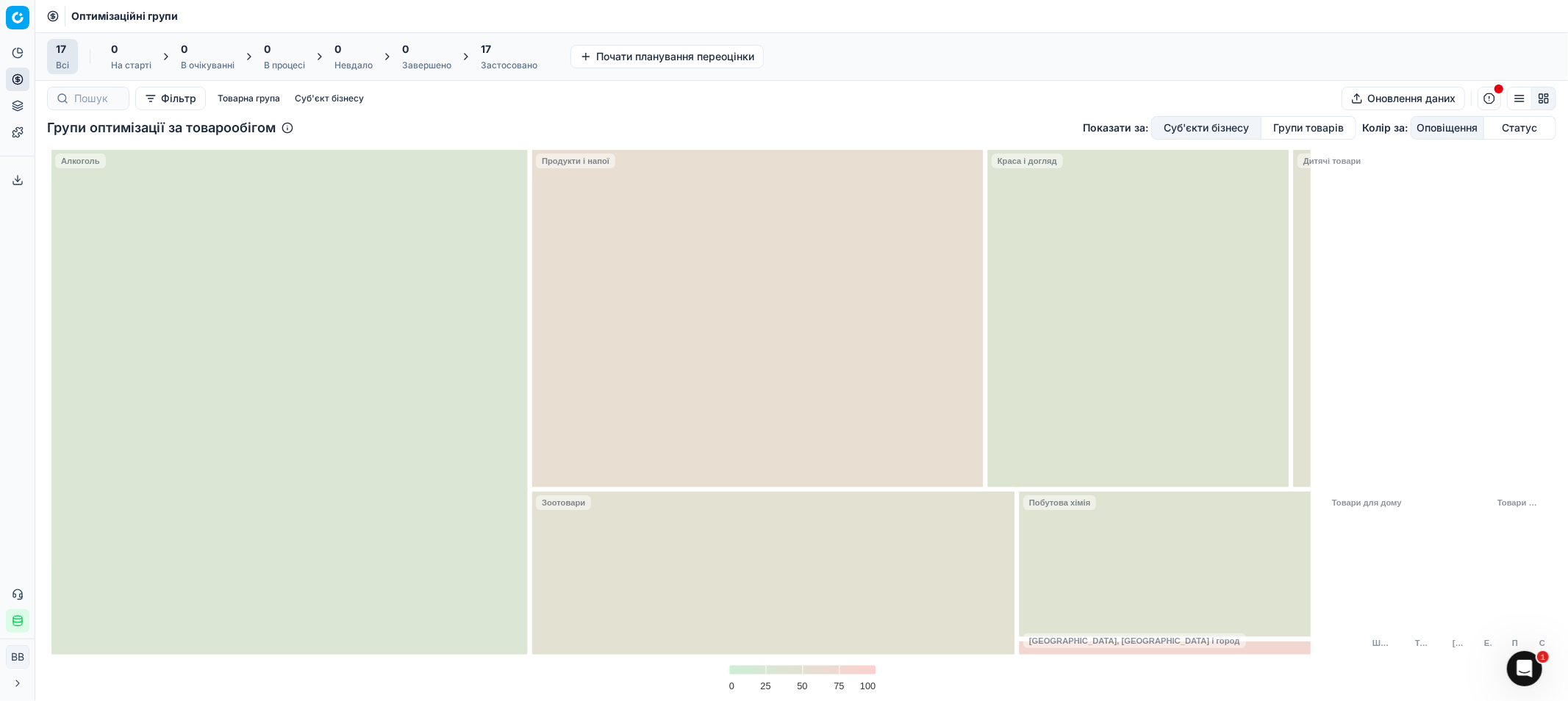 click on "Групи товарів" at bounding box center (1309, 128) 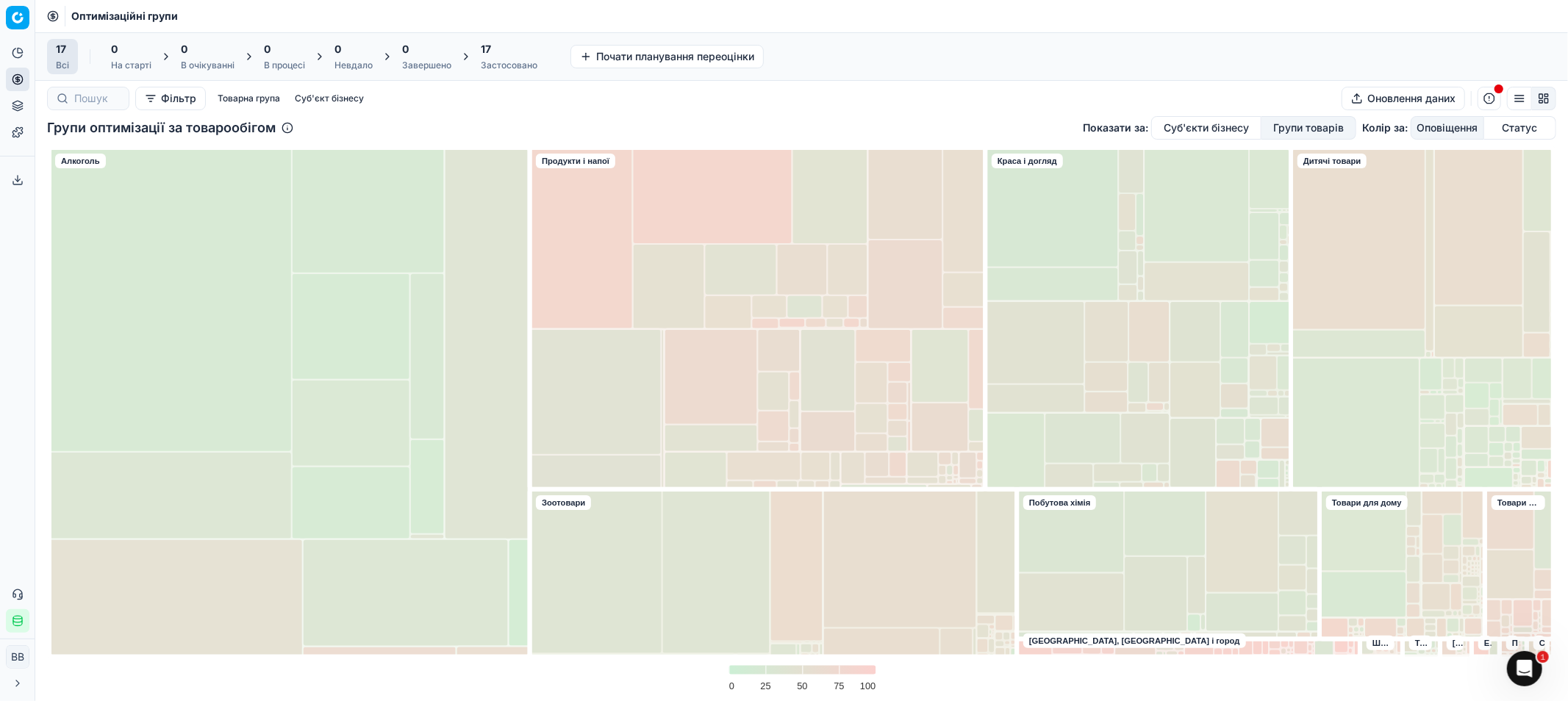 click on "Товарна група" at bounding box center [248, 98] 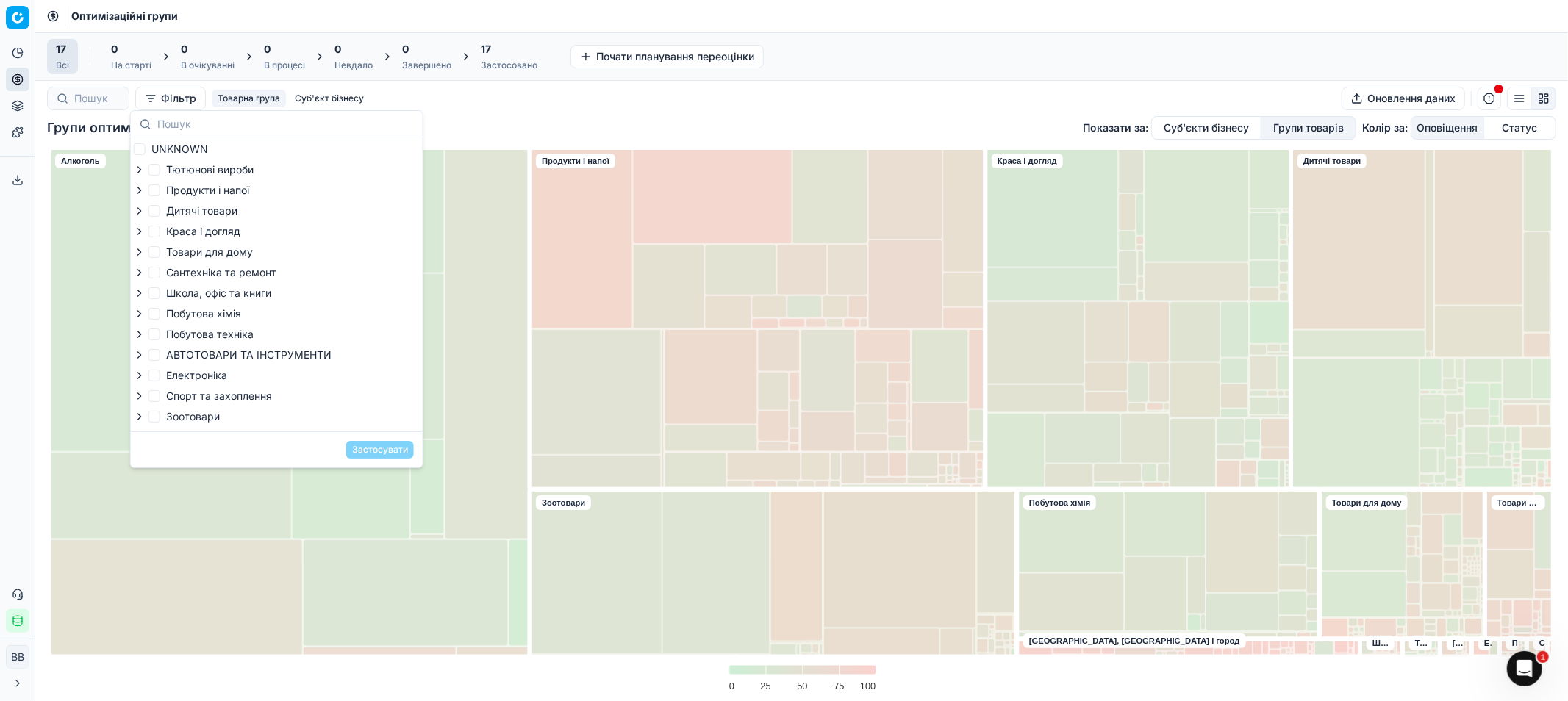 click on "Суб'єкт бізнесу" at bounding box center [329, 98] 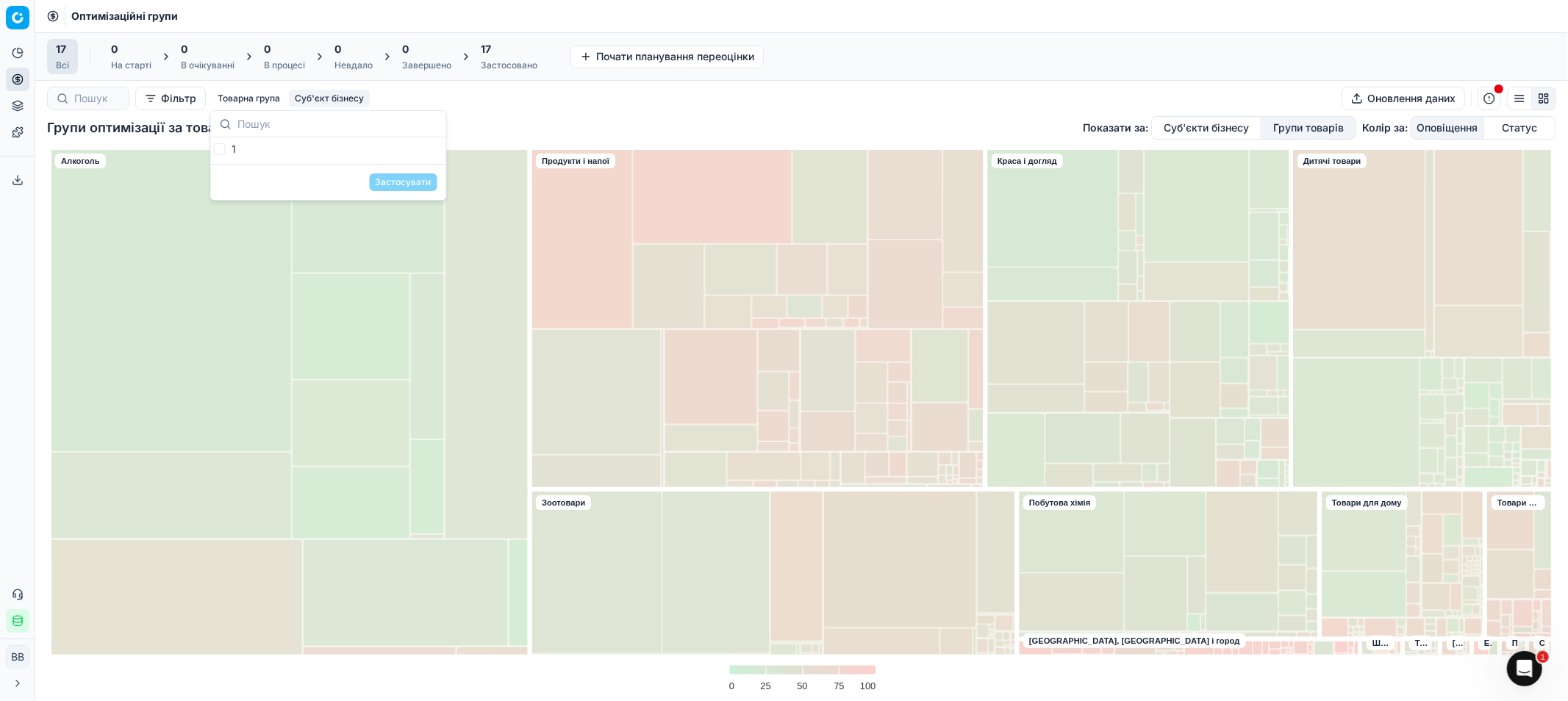 click on "Фільтр   Товарна група   Суб'єкт бізнесу   Оновлення даних" at bounding box center [801, 98] 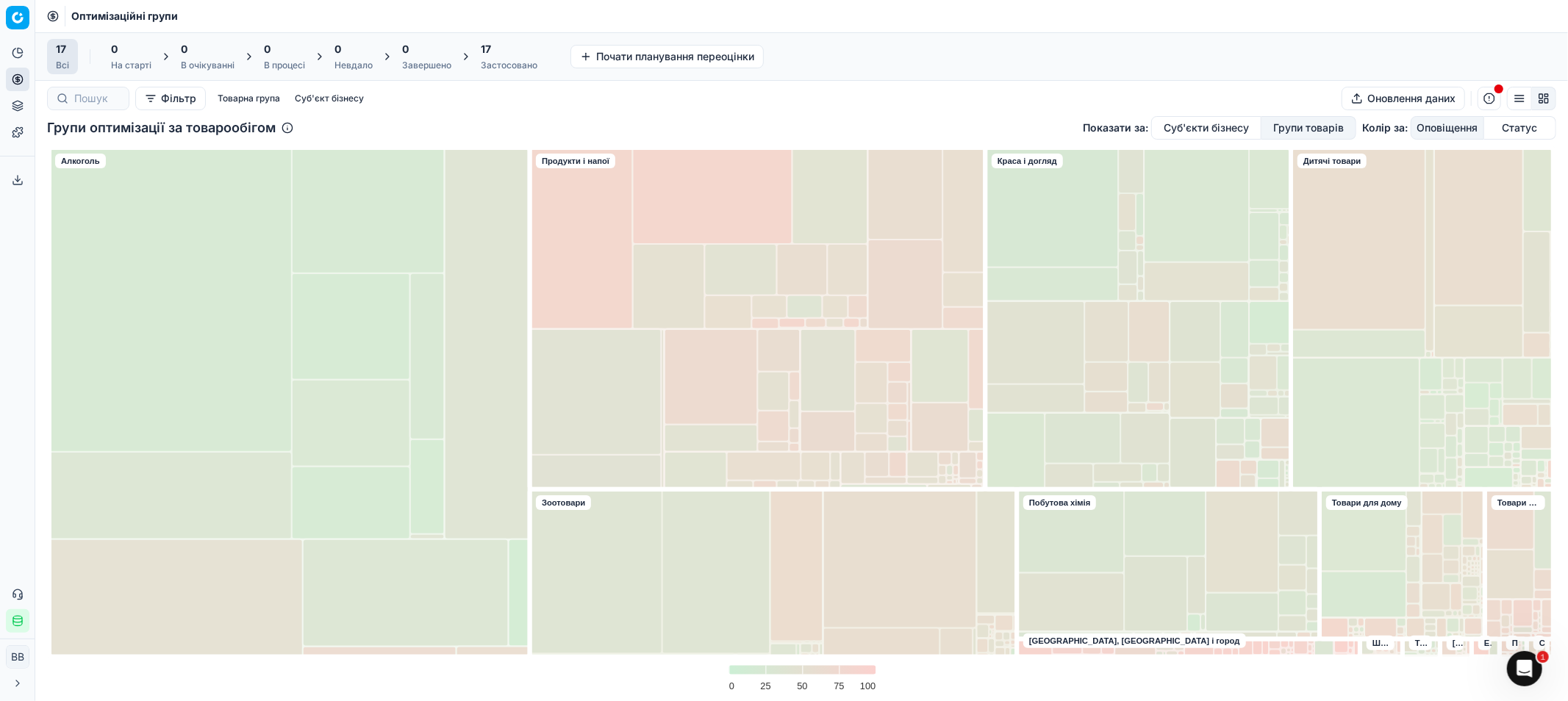 click on "Суб'єкти бізнесу" at bounding box center (1206, 128) 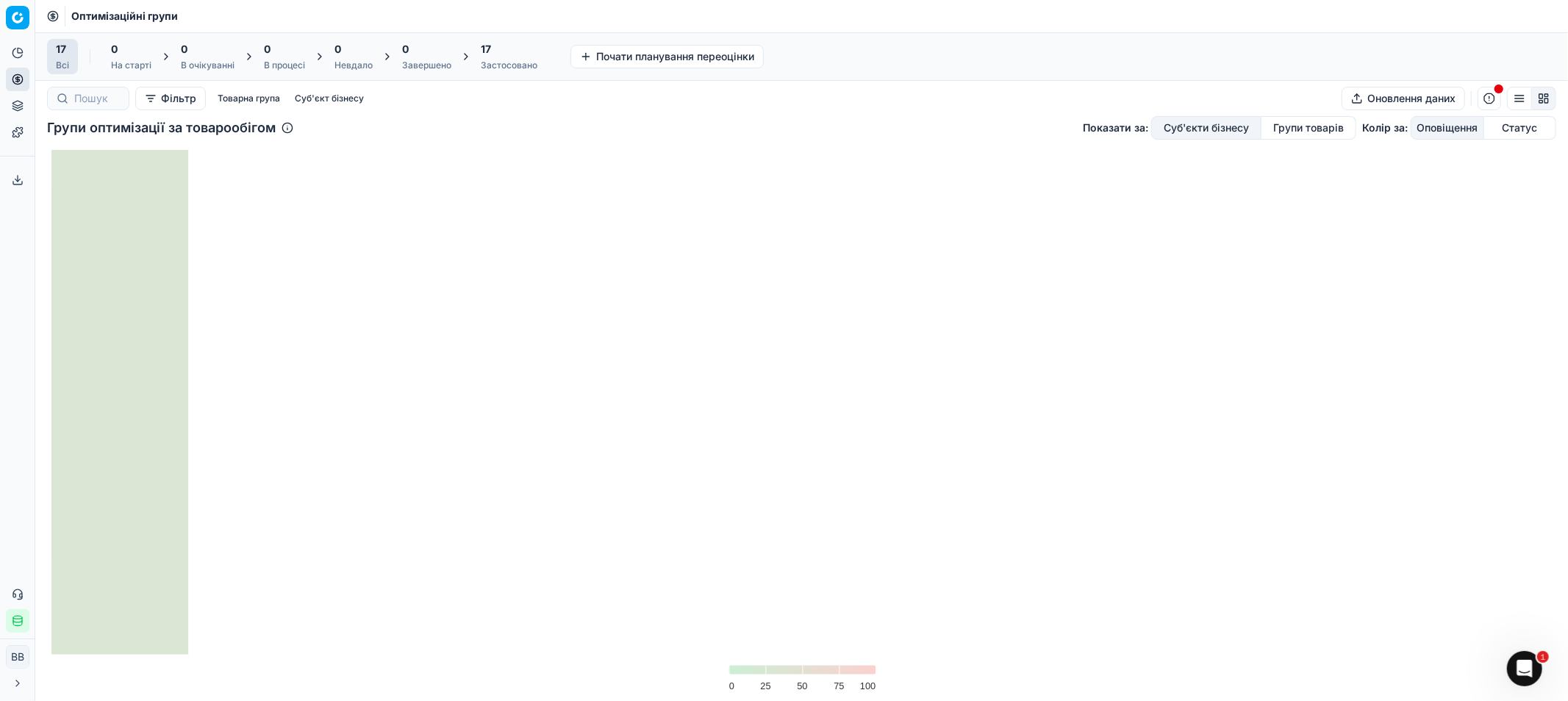 click on "Групи товарів" at bounding box center [1309, 128] 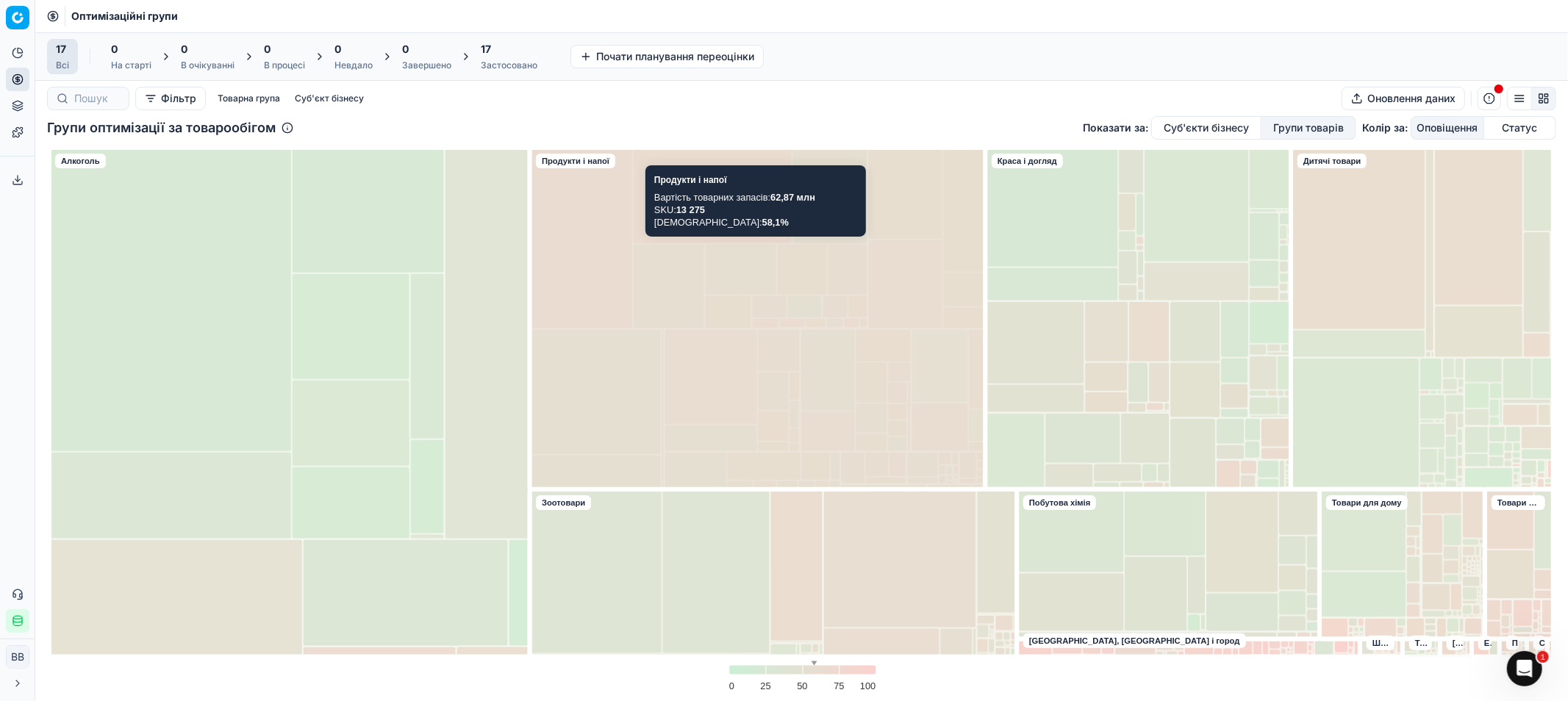 click 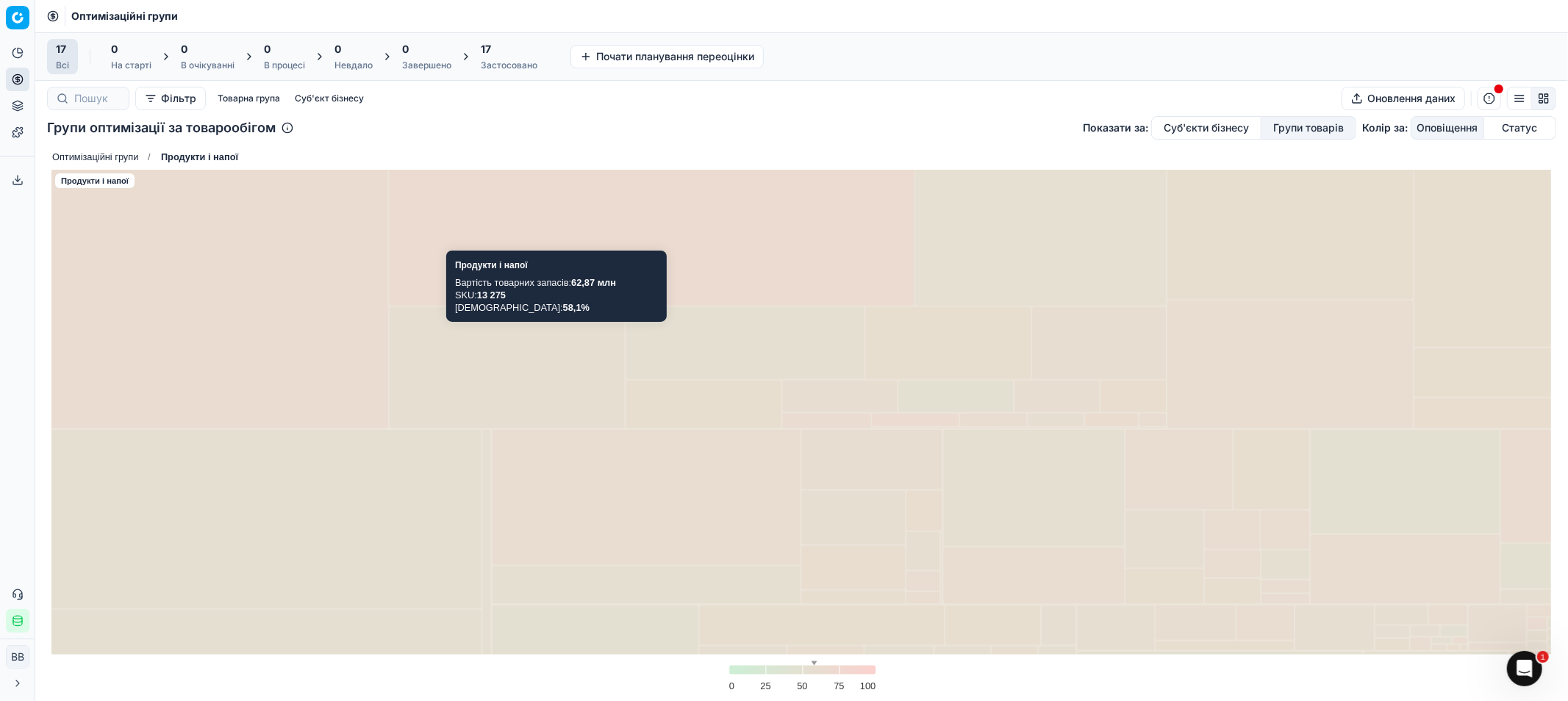 click 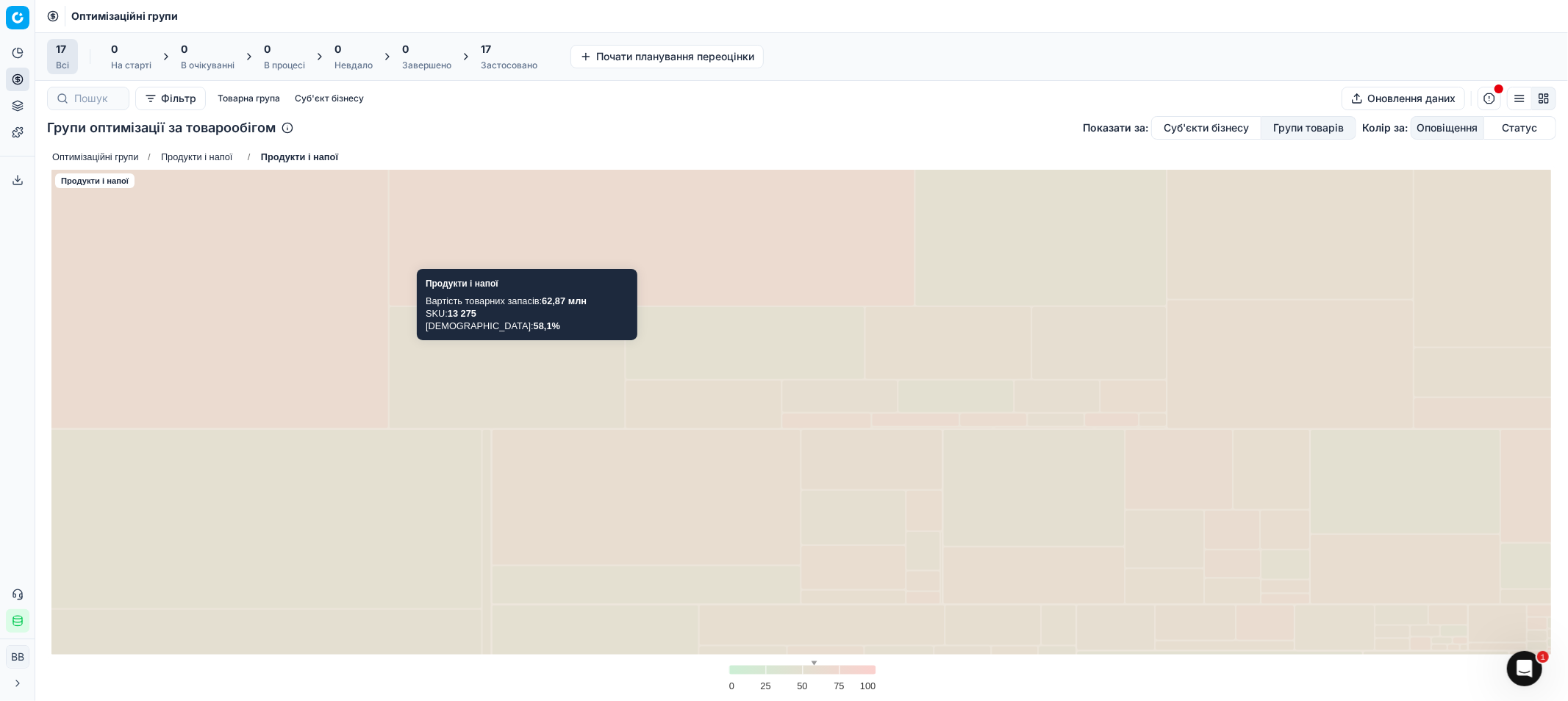 click 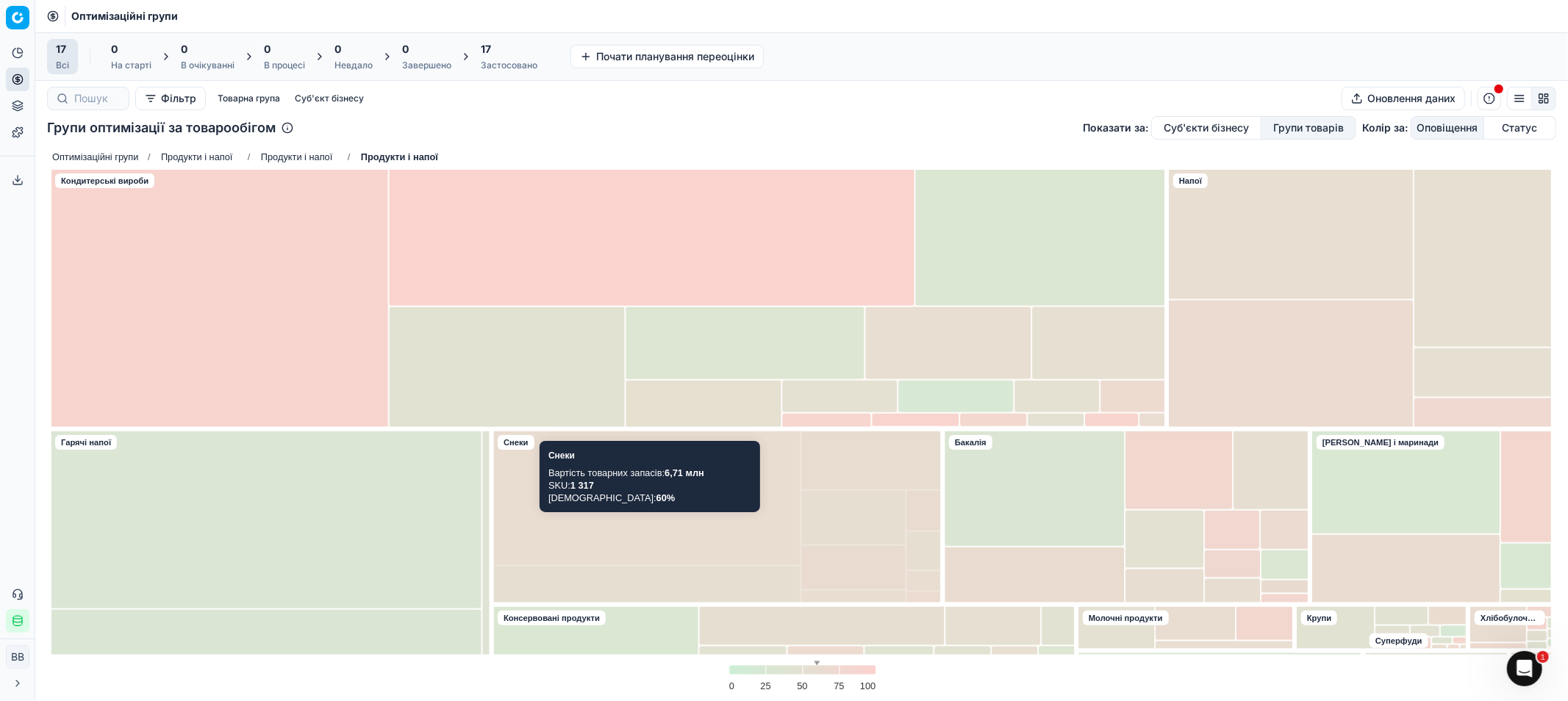 click 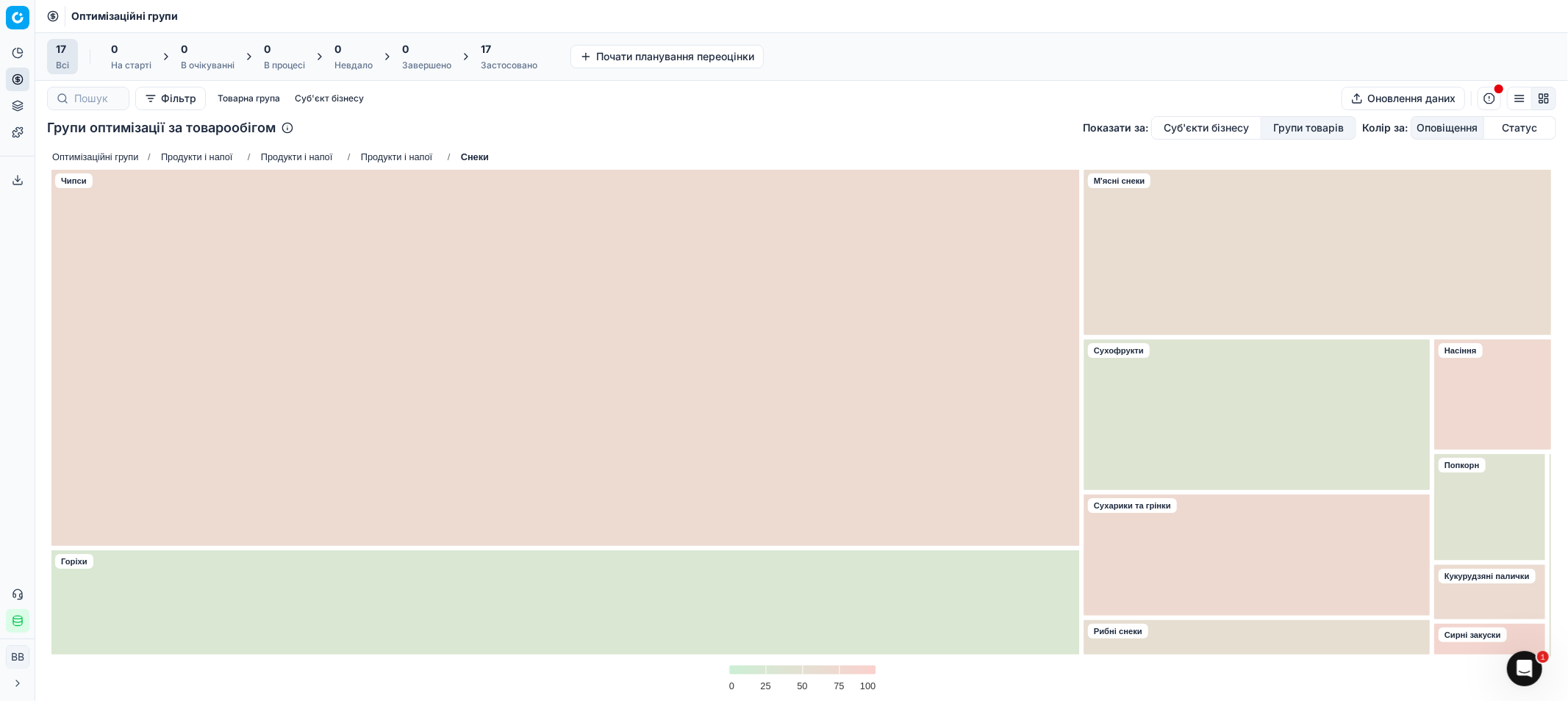 click 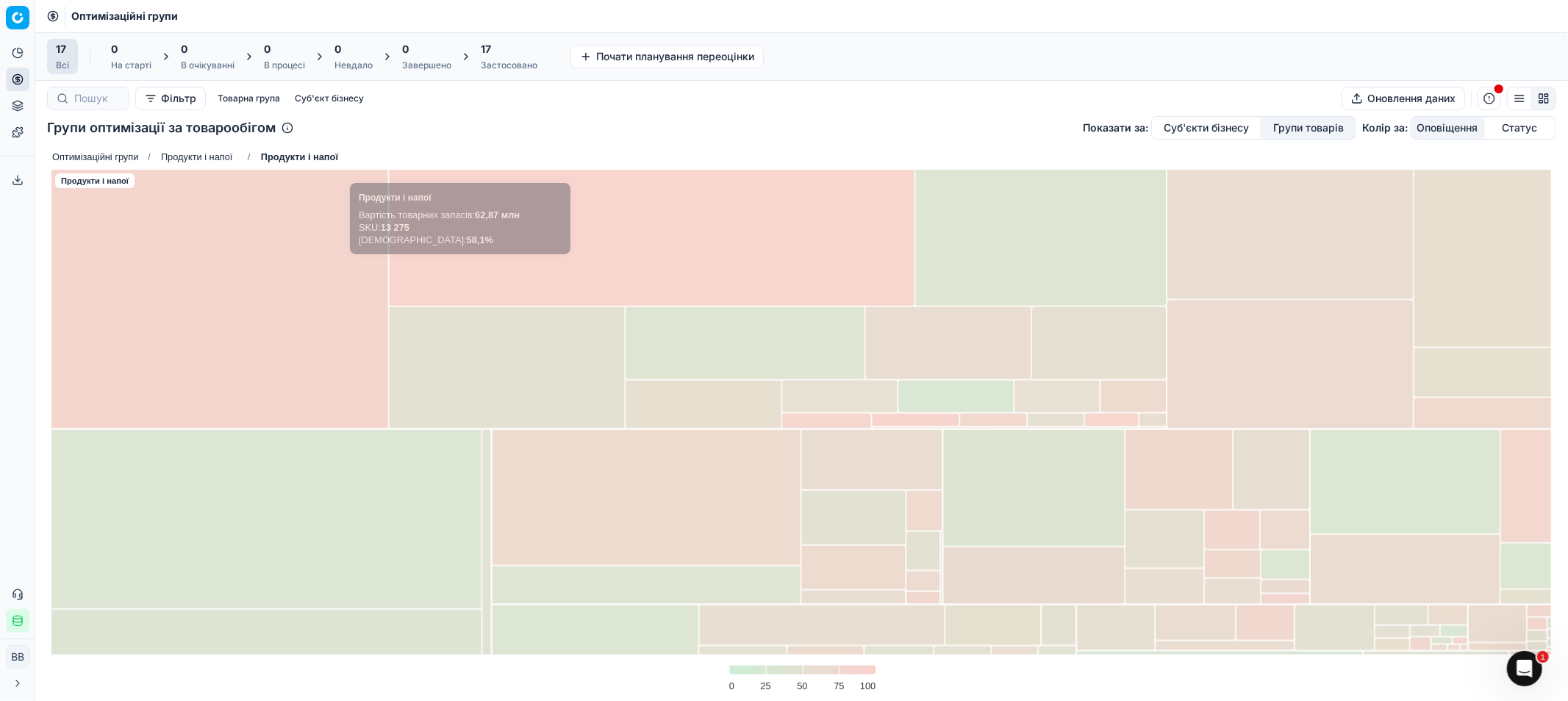 click on "Продукти і напої" 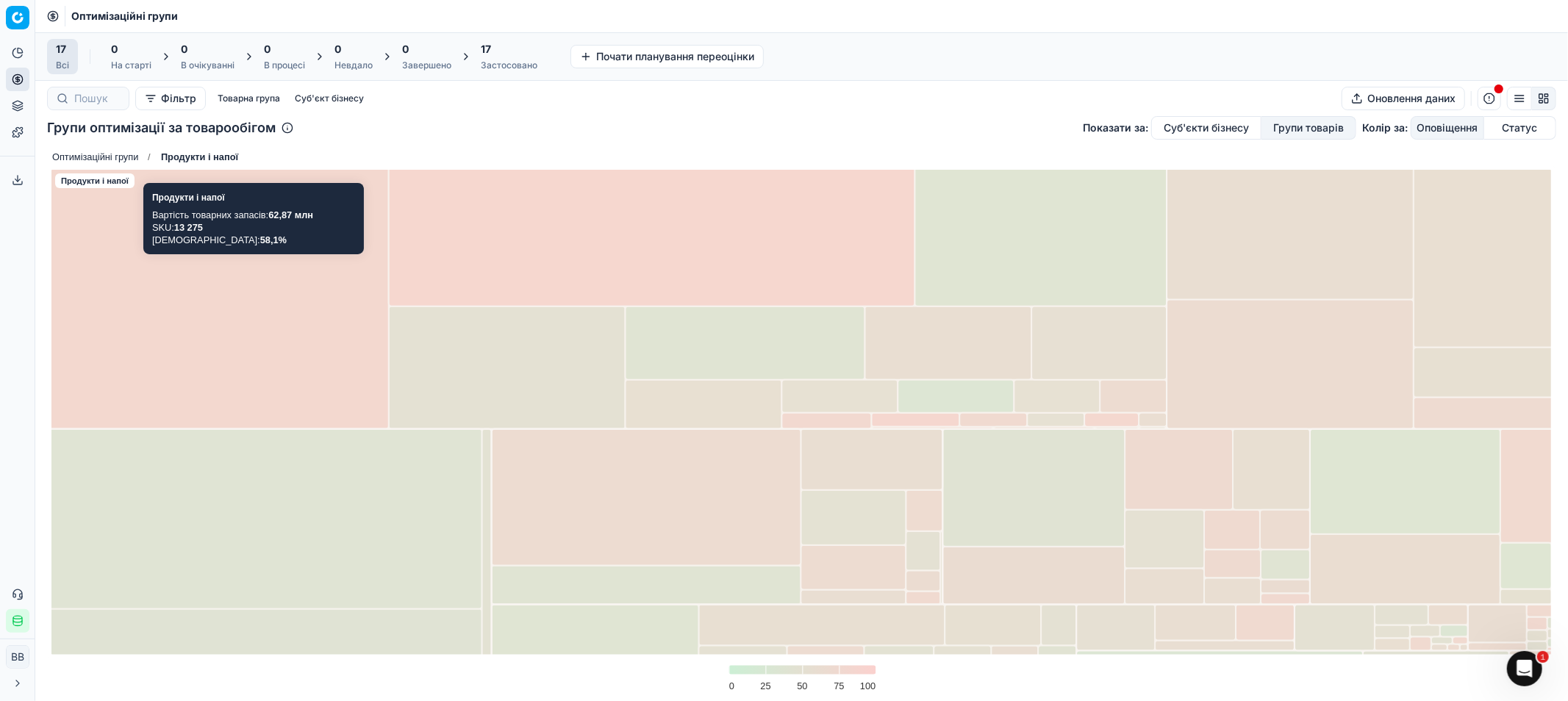 click on "Оптимізаційні групи" 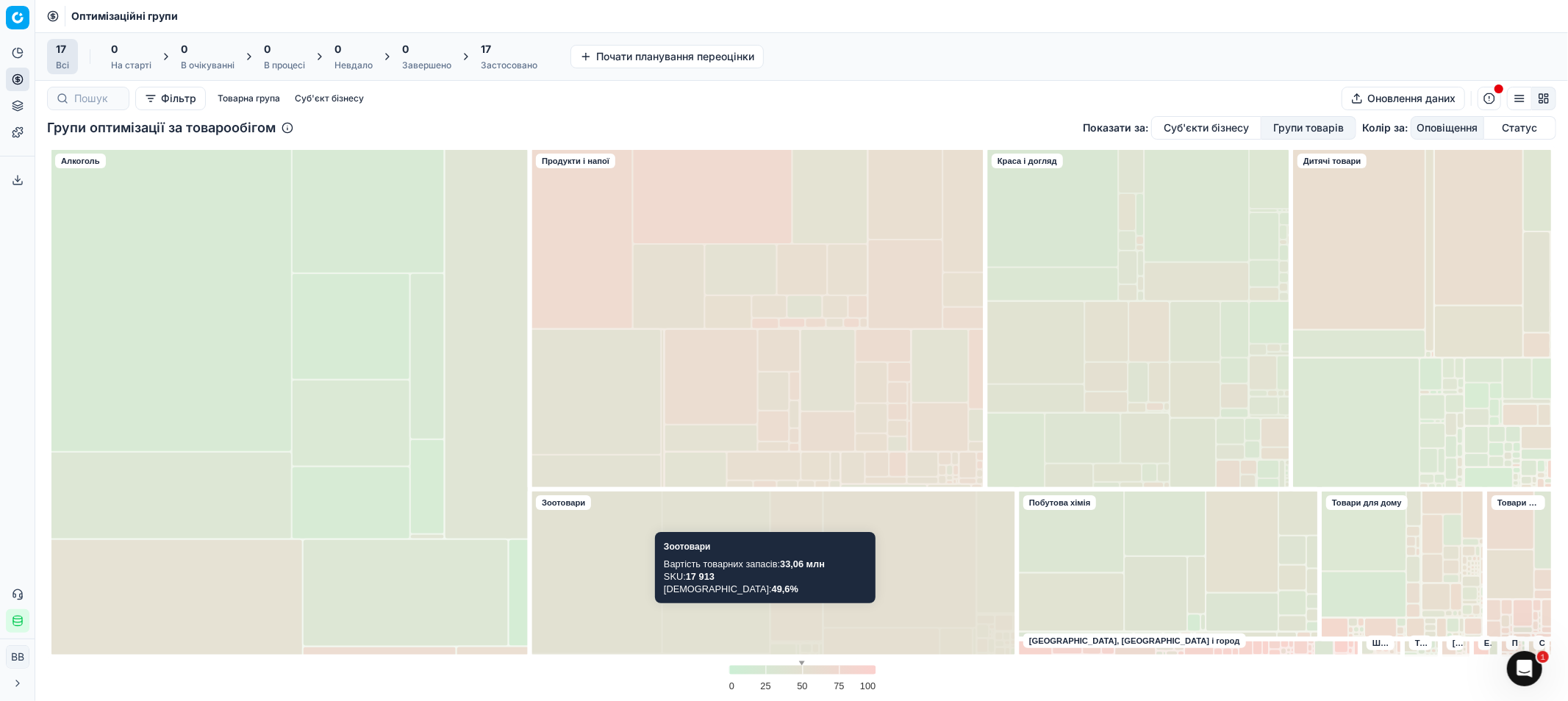 click 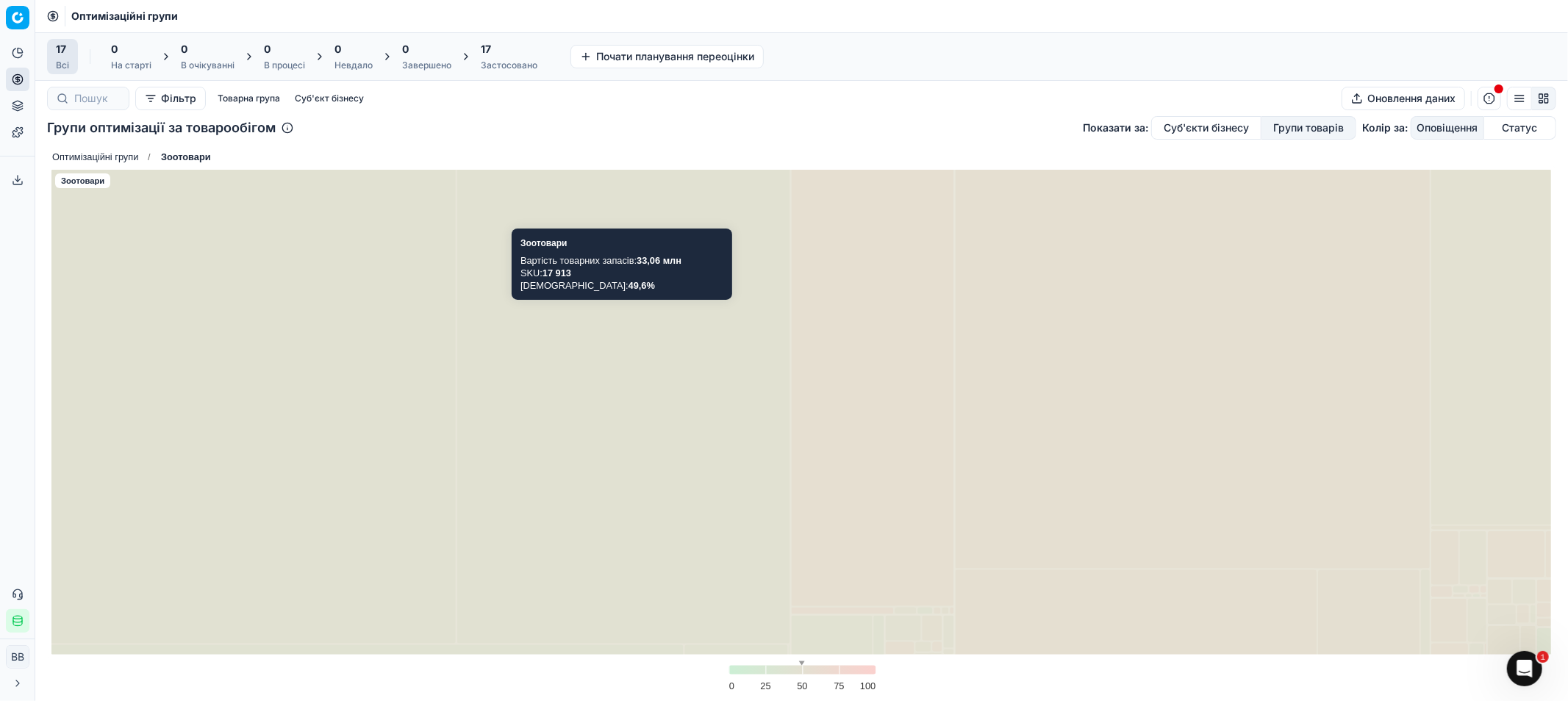 click 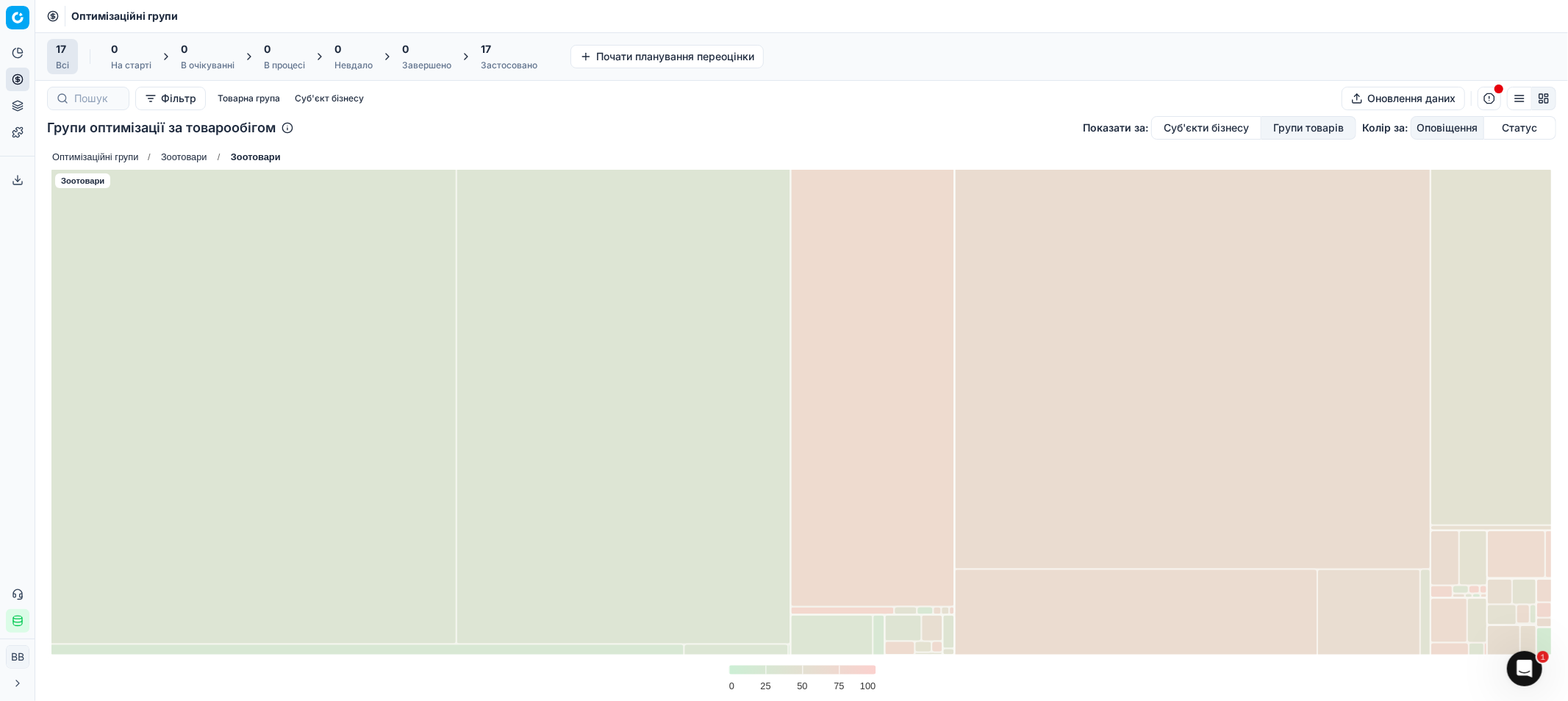 click on "Зоотовари" 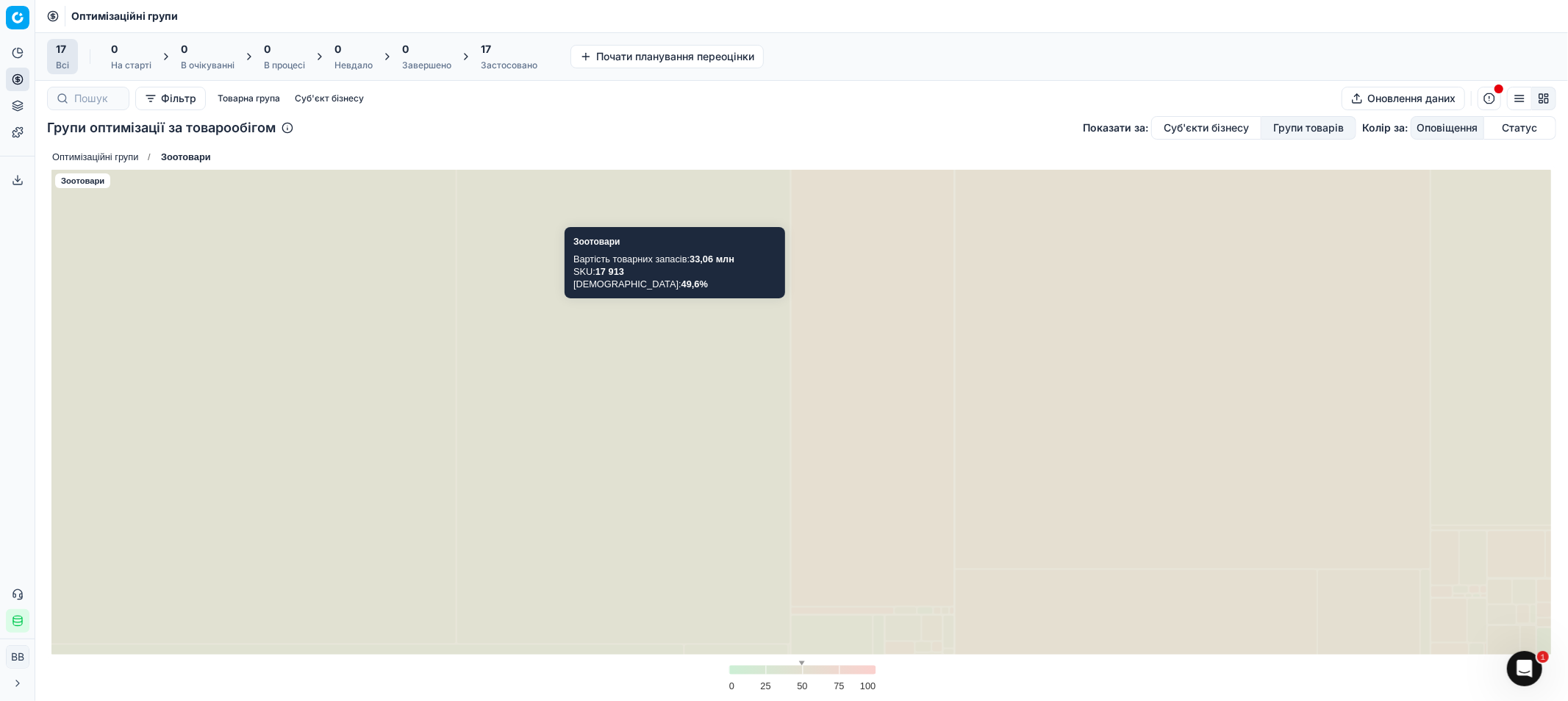 click 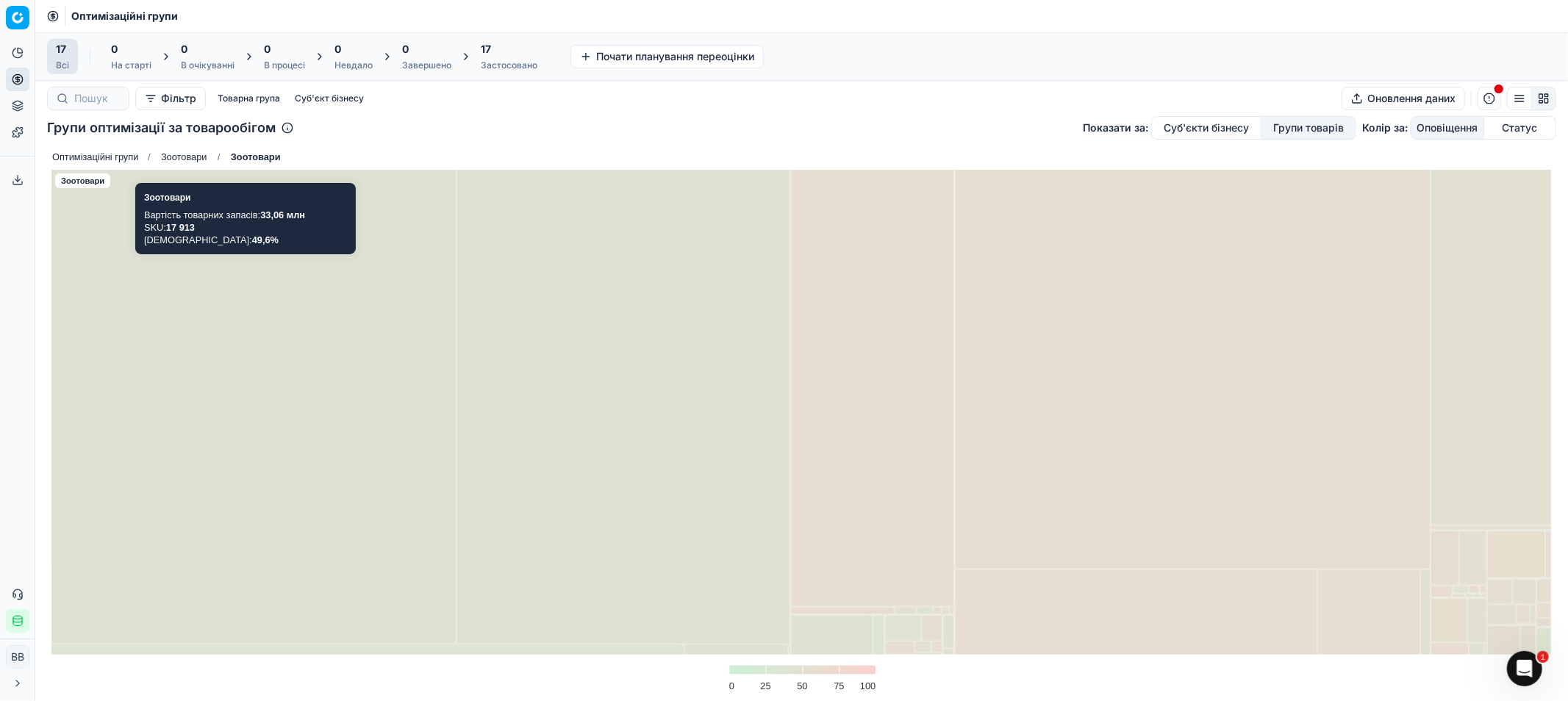 click on "Зоотовари" 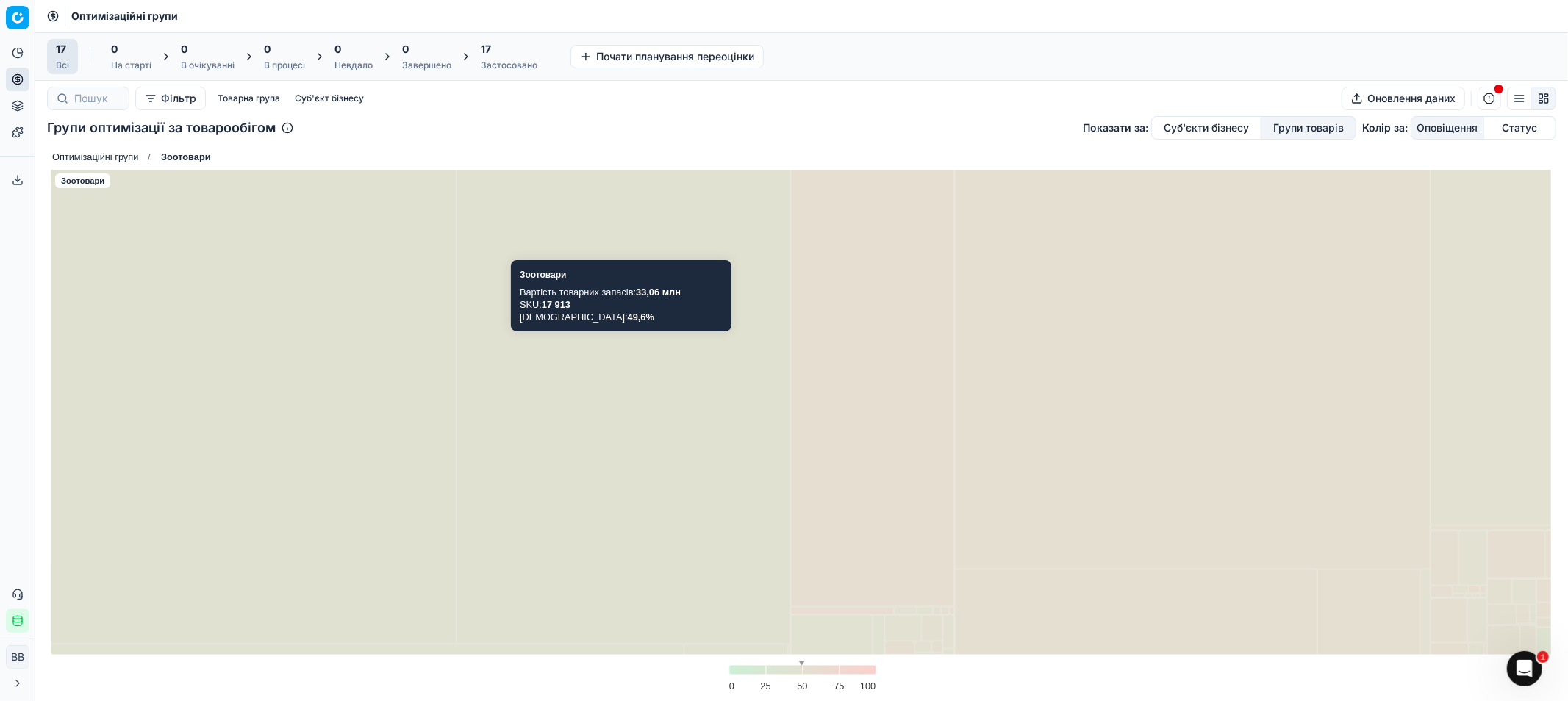 click 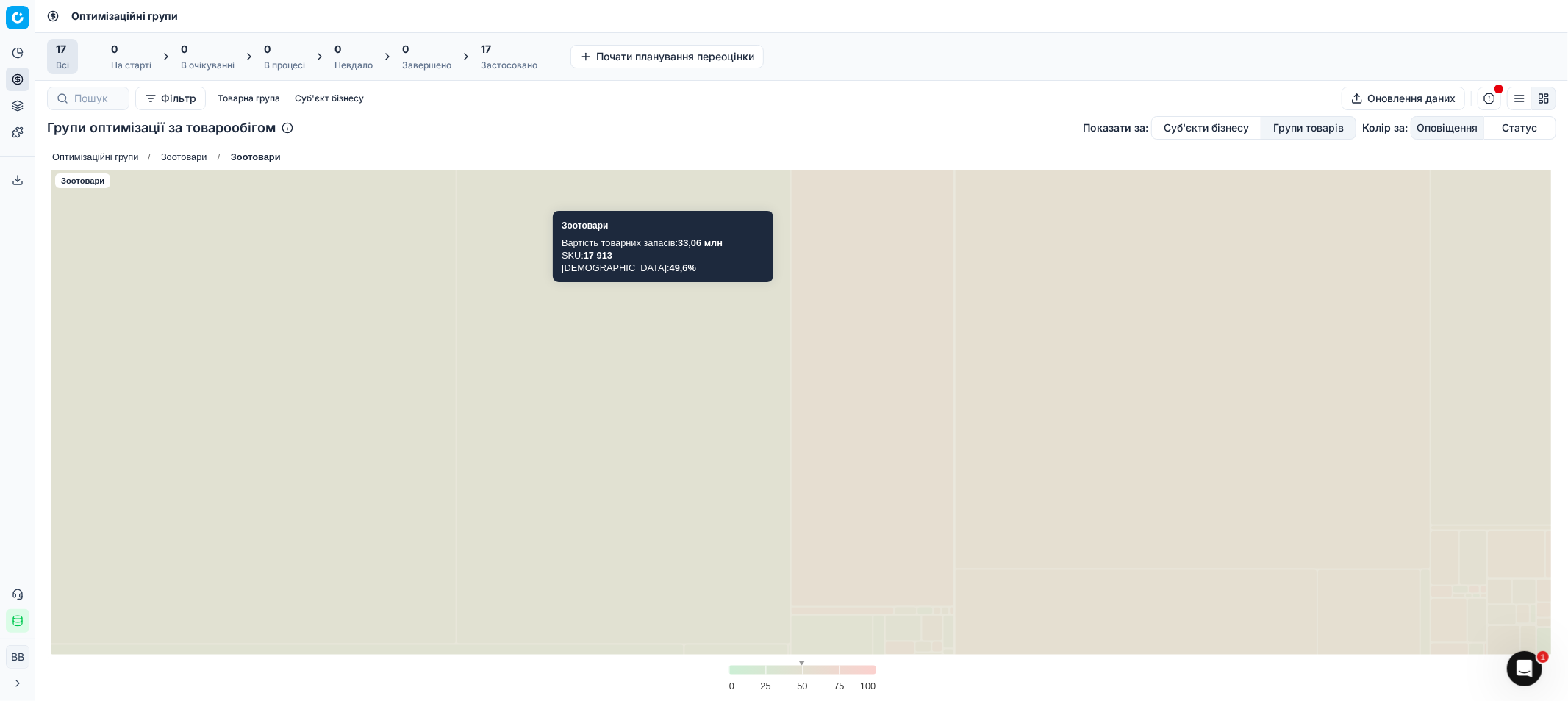 click 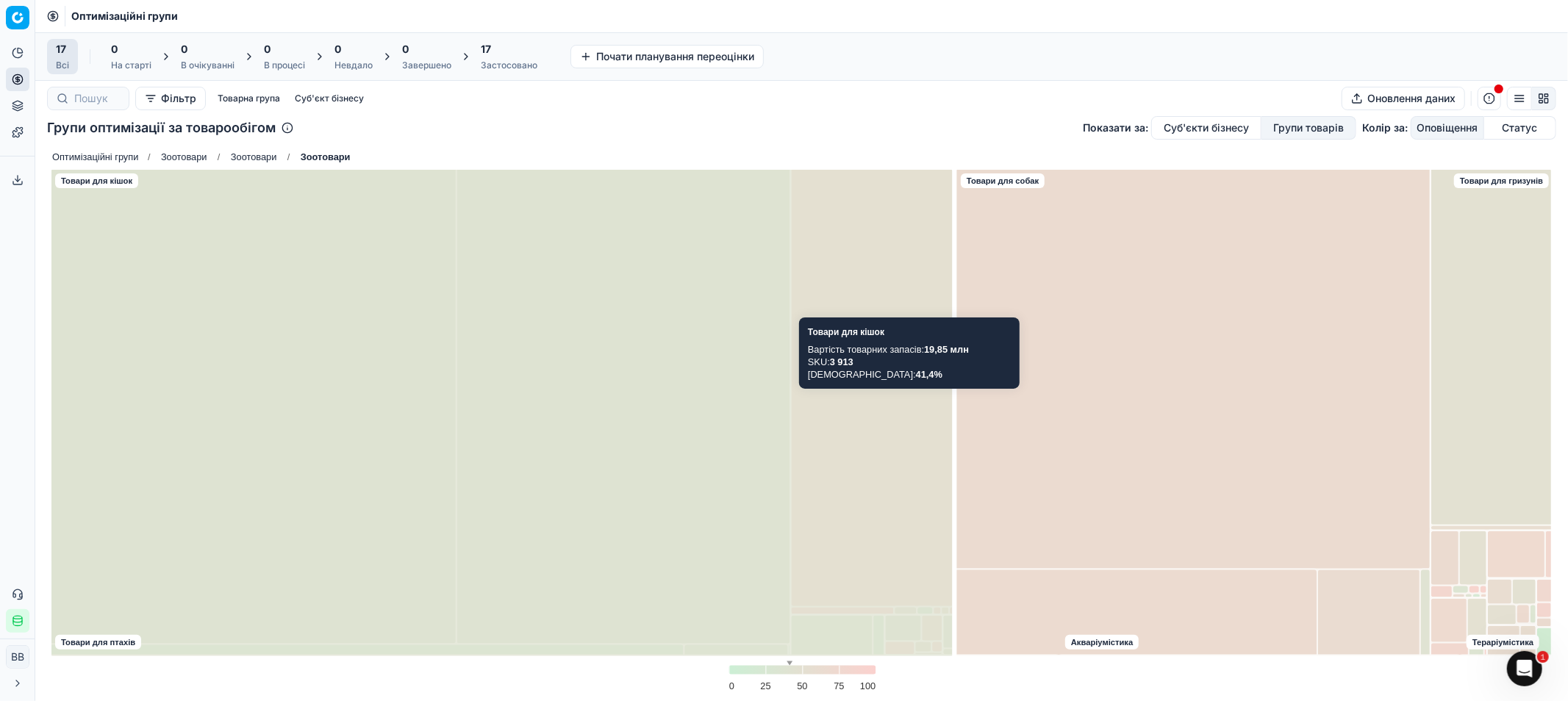 click 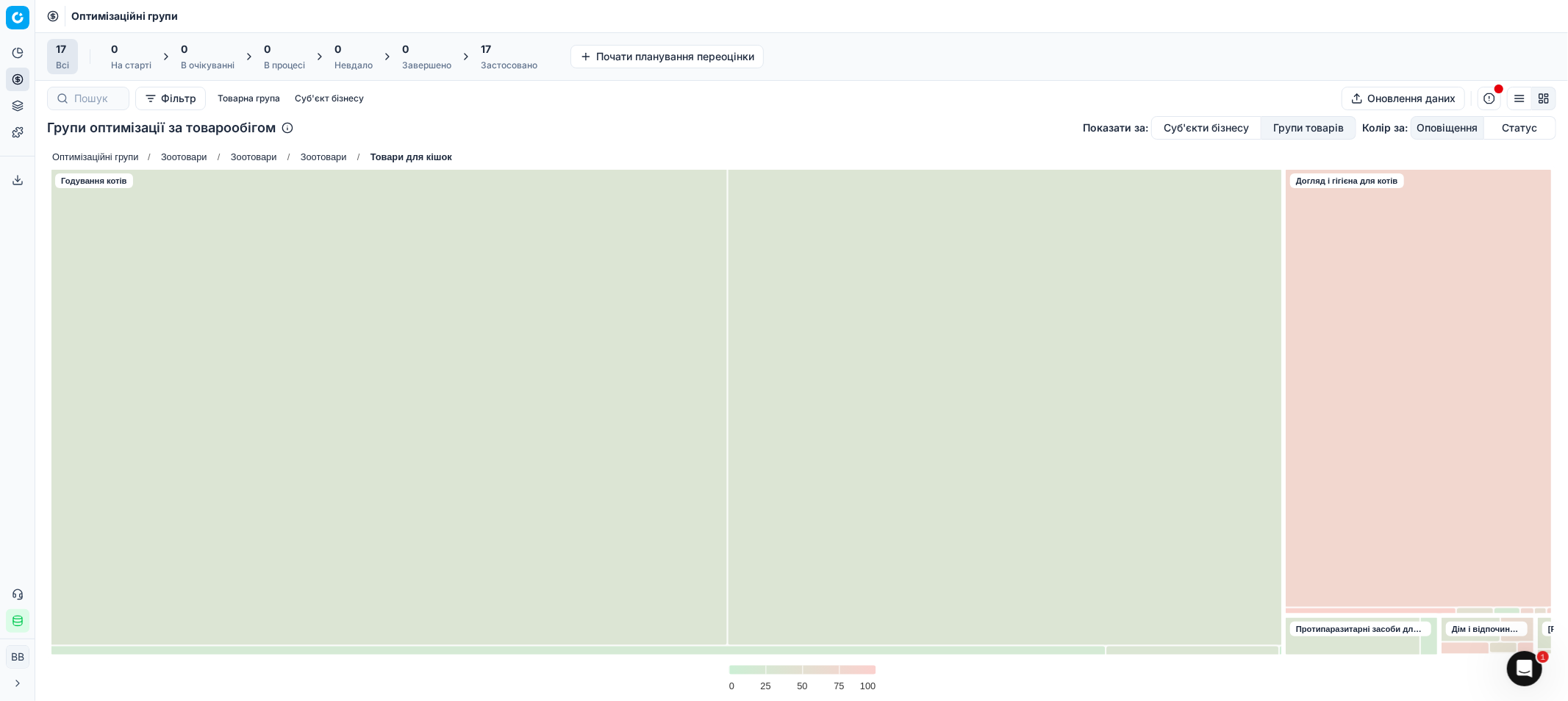 drag, startPoint x: 319, startPoint y: 152, endPoint x: 342, endPoint y: 157, distance: 23.537205 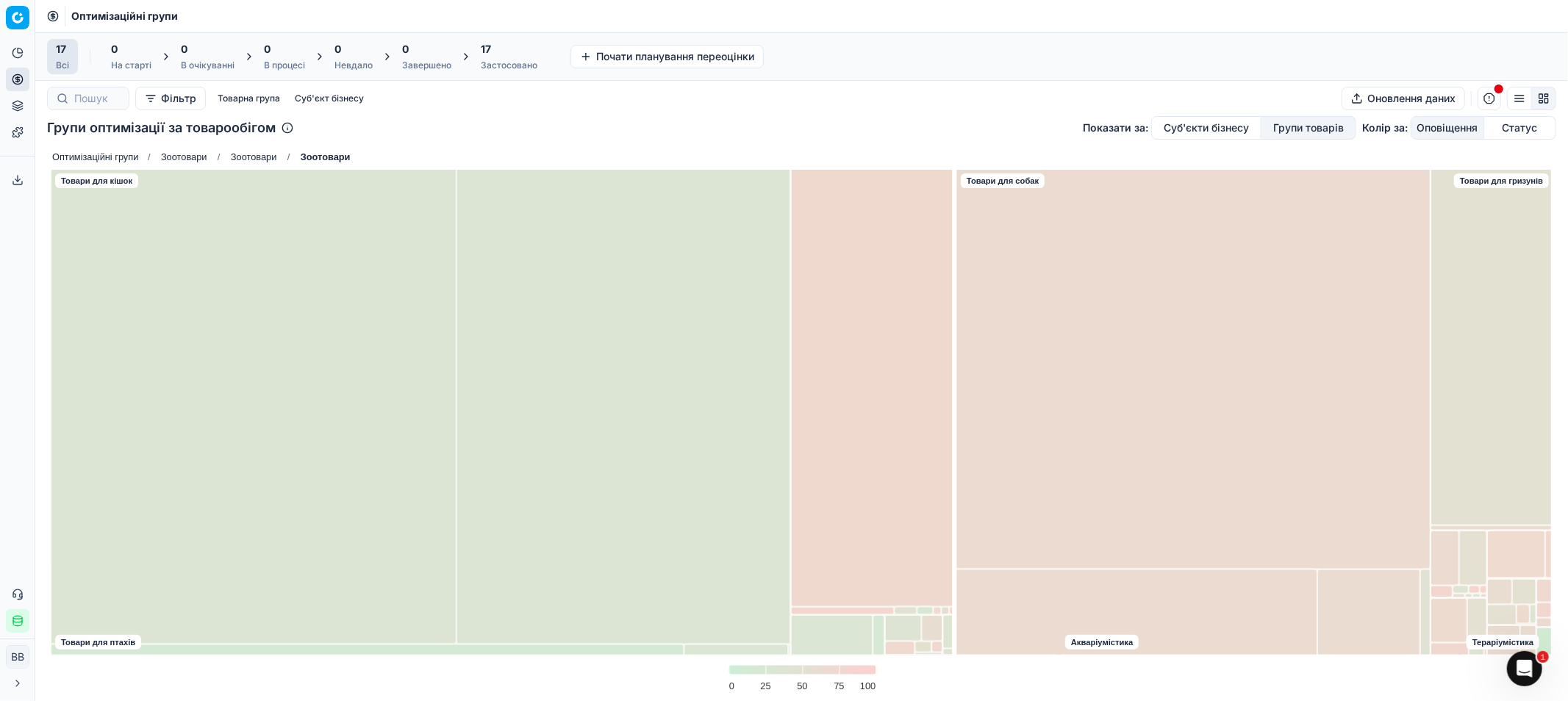 click on "Зоотовари" 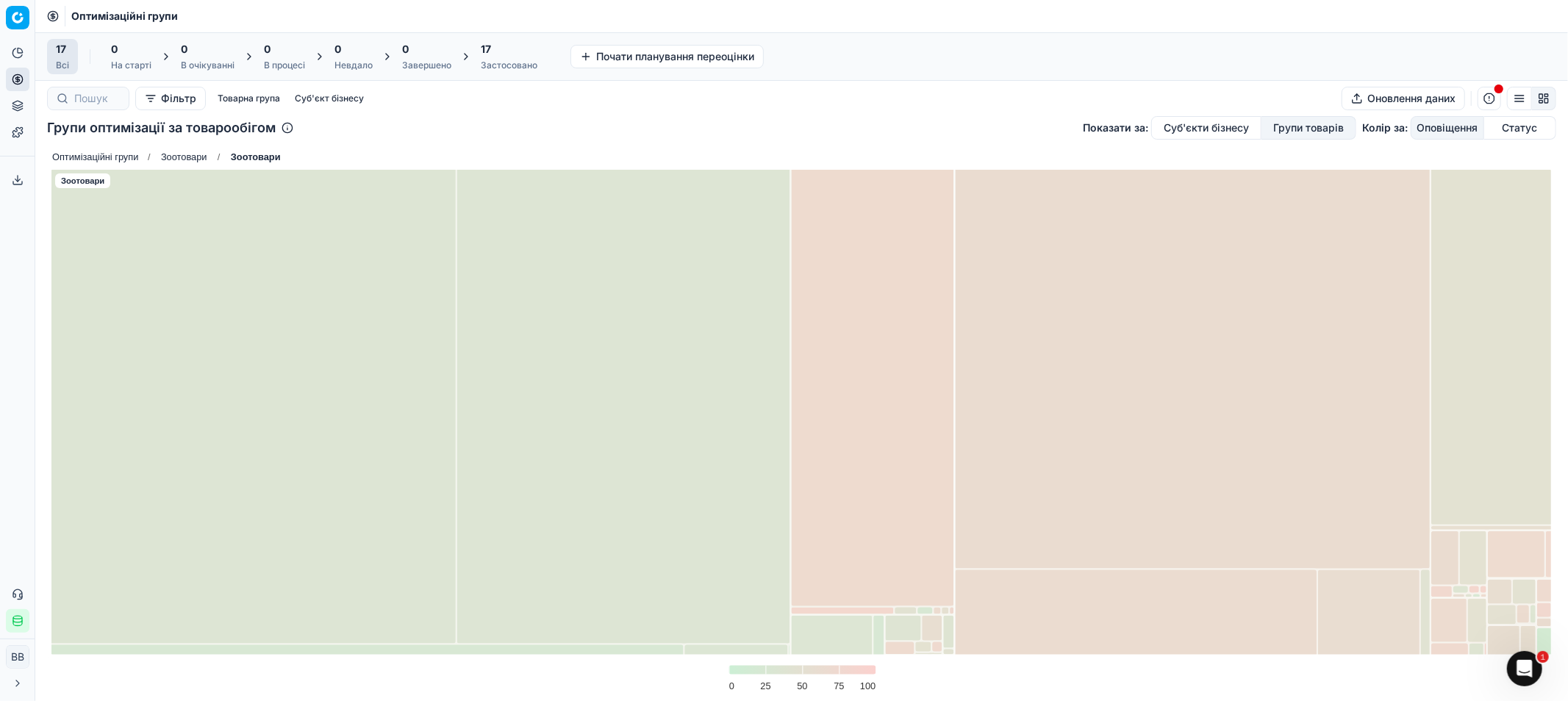 click on "Зоотовари" 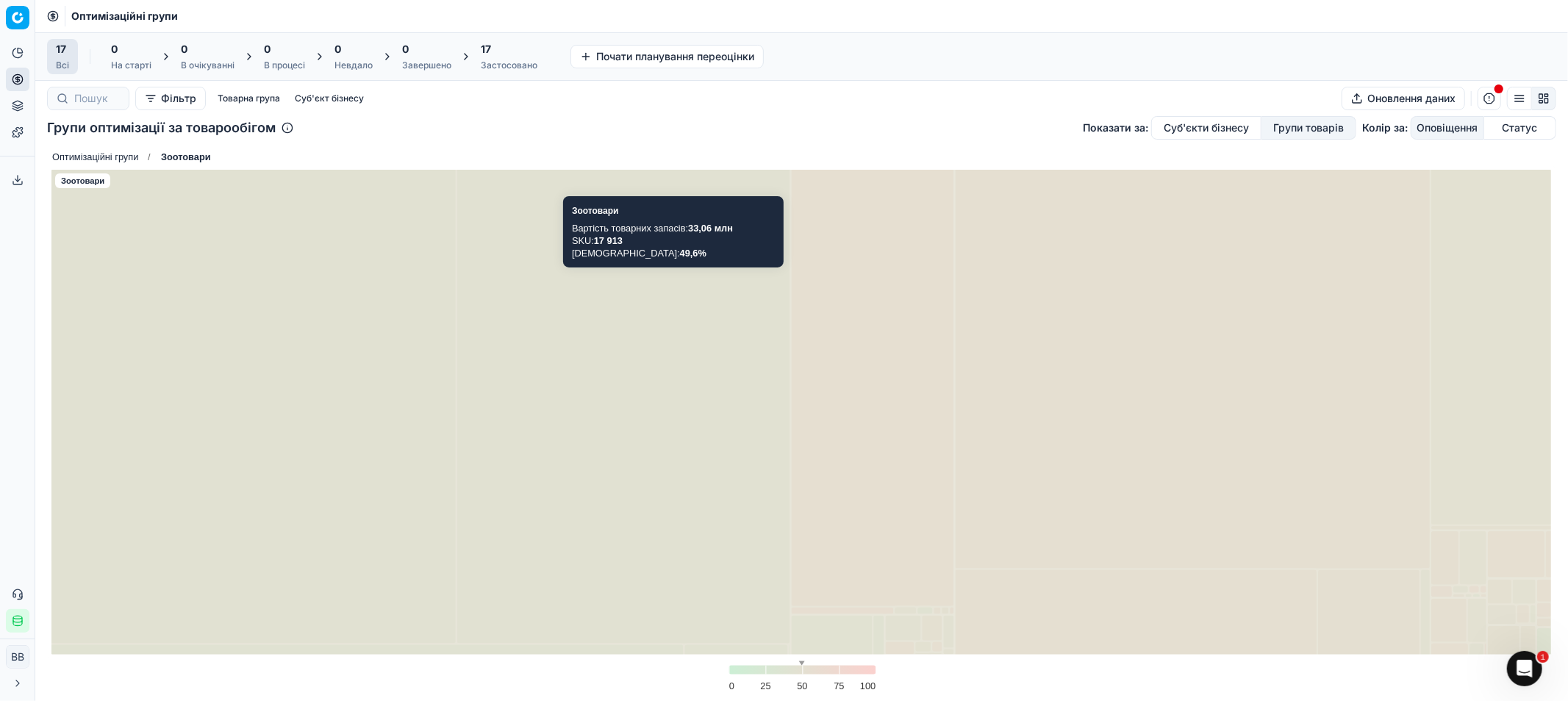 click 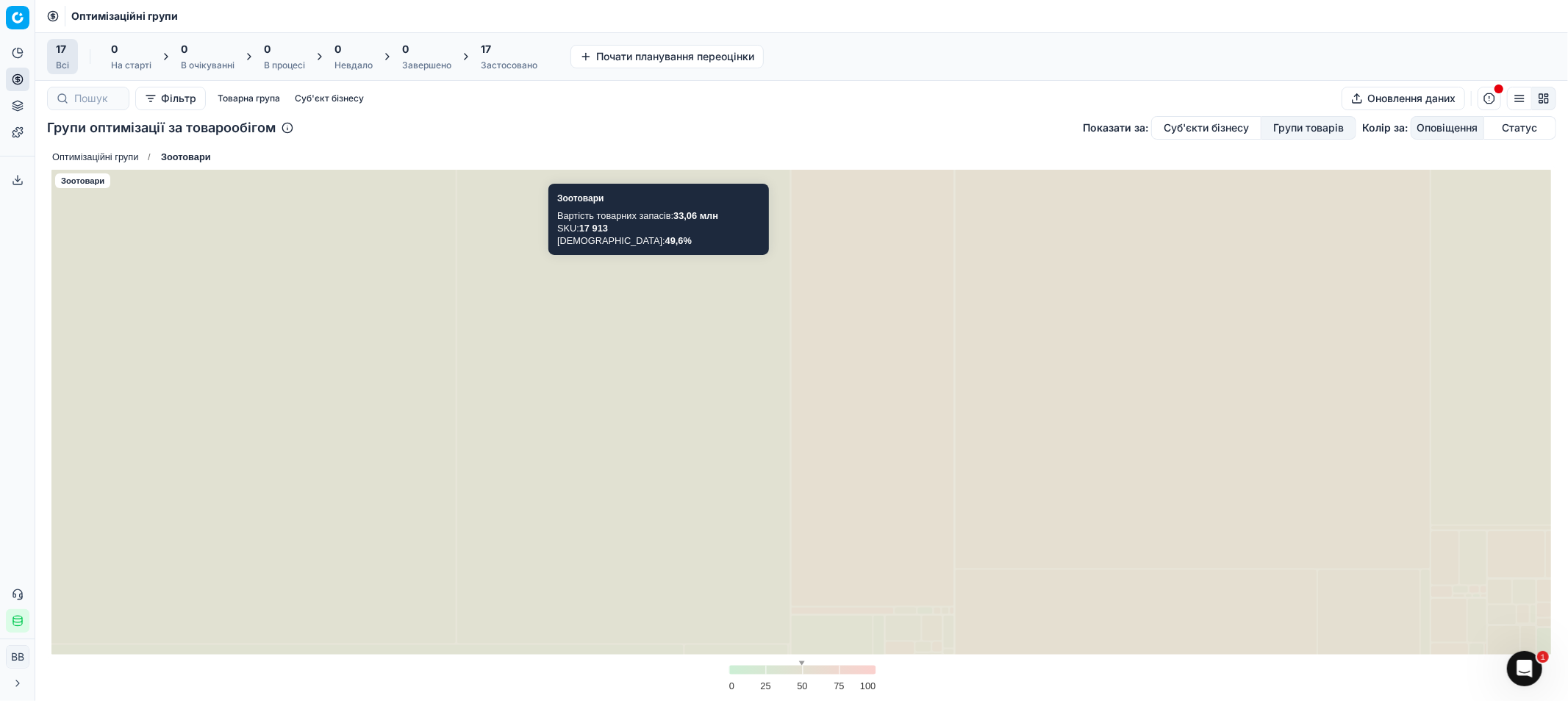 click 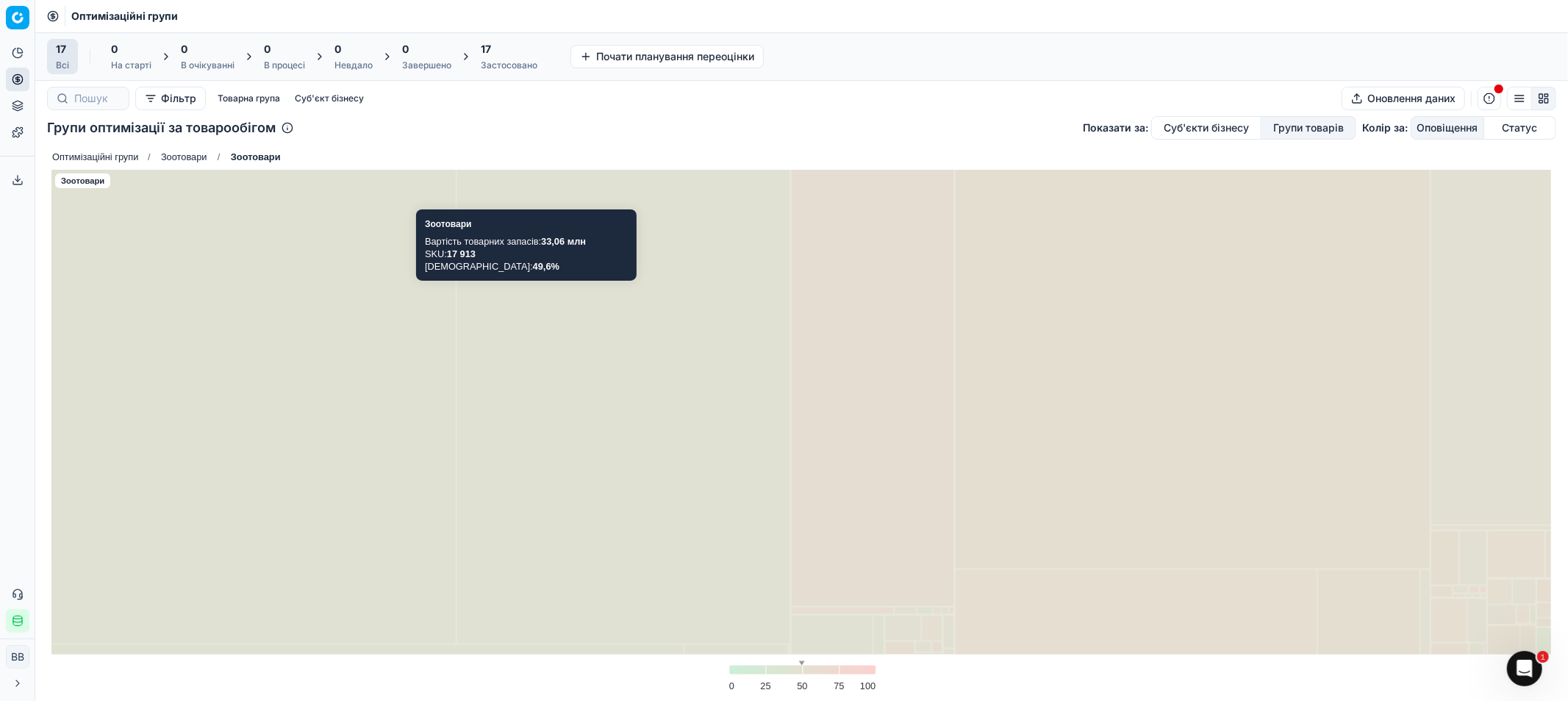 click 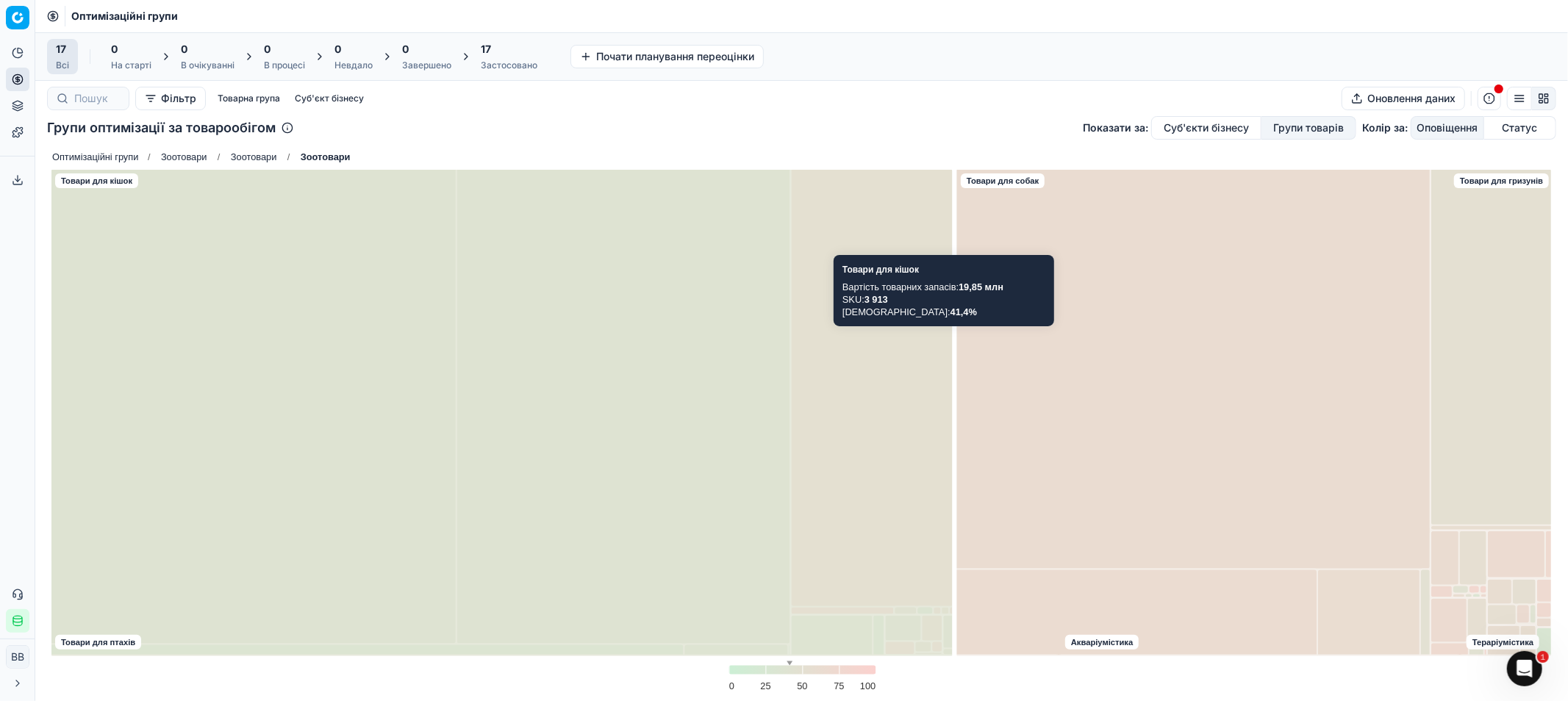 click 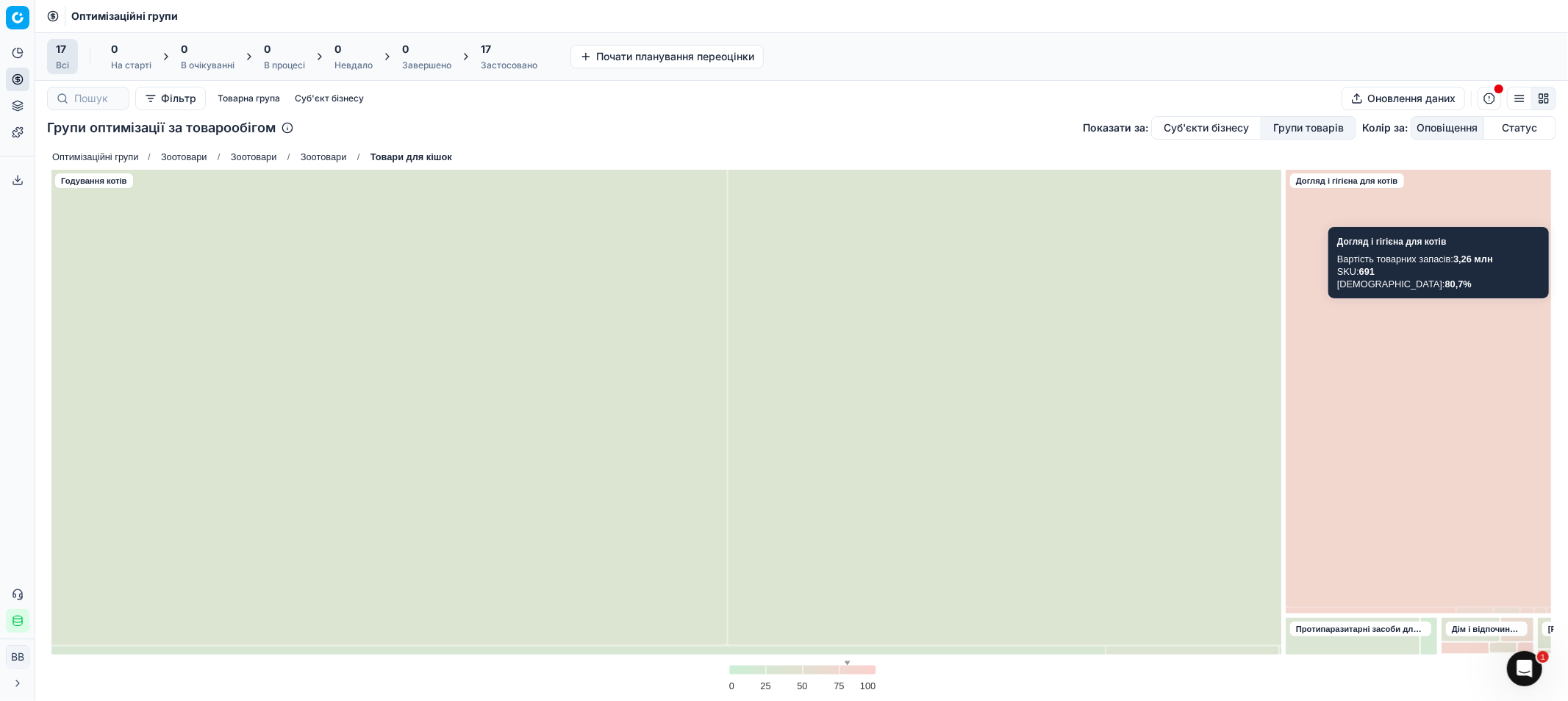 click 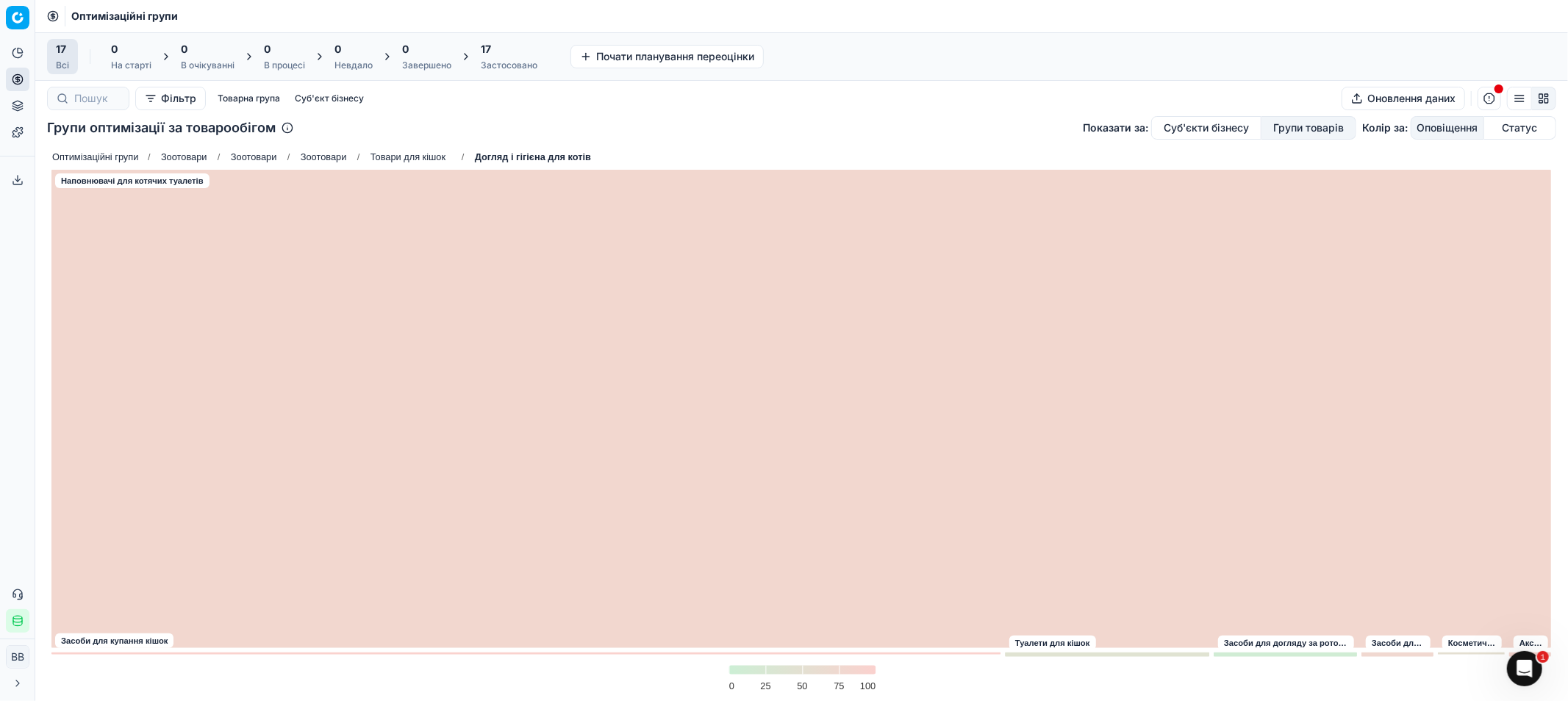 click on "Оптимізаційні групи" 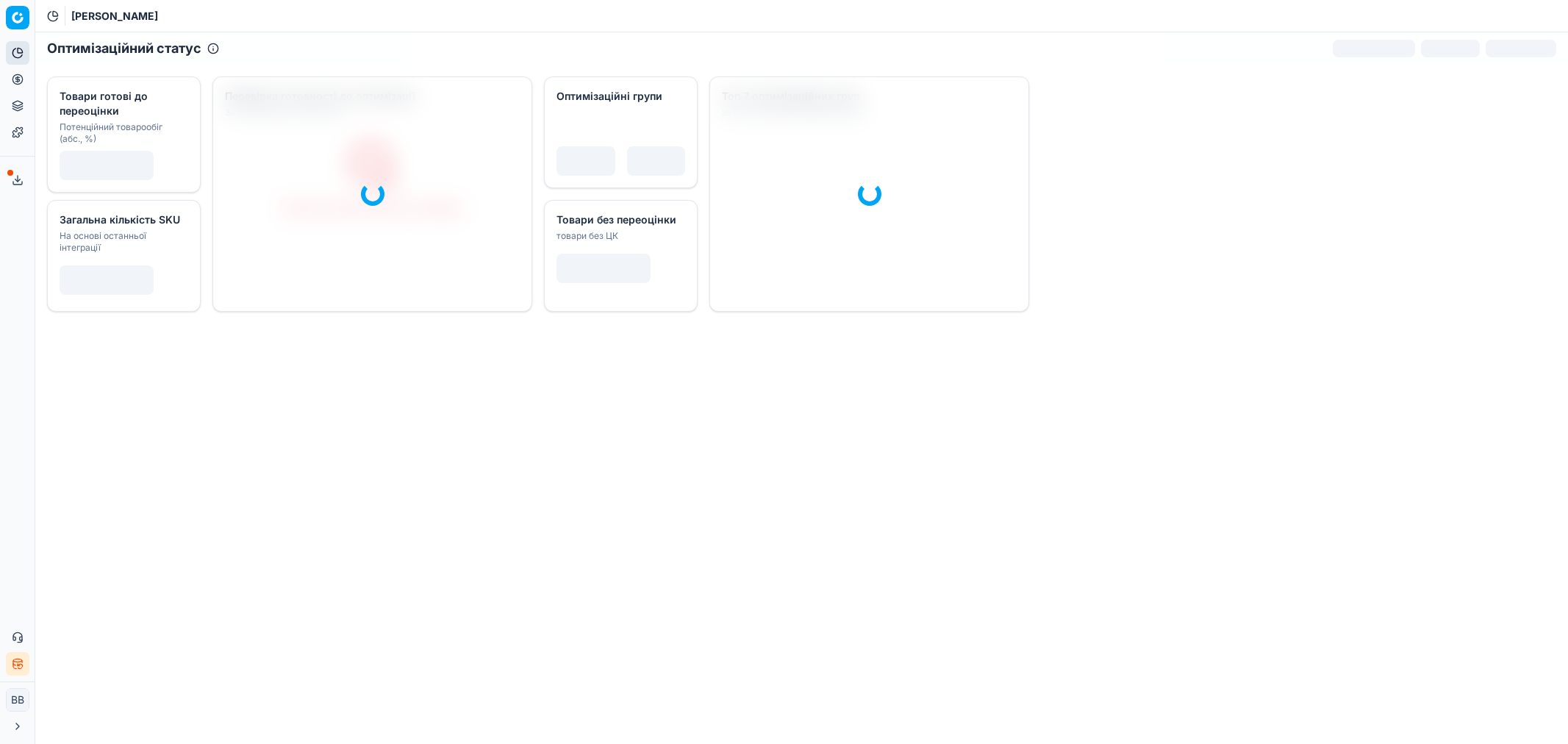 scroll, scrollTop: 0, scrollLeft: 0, axis: both 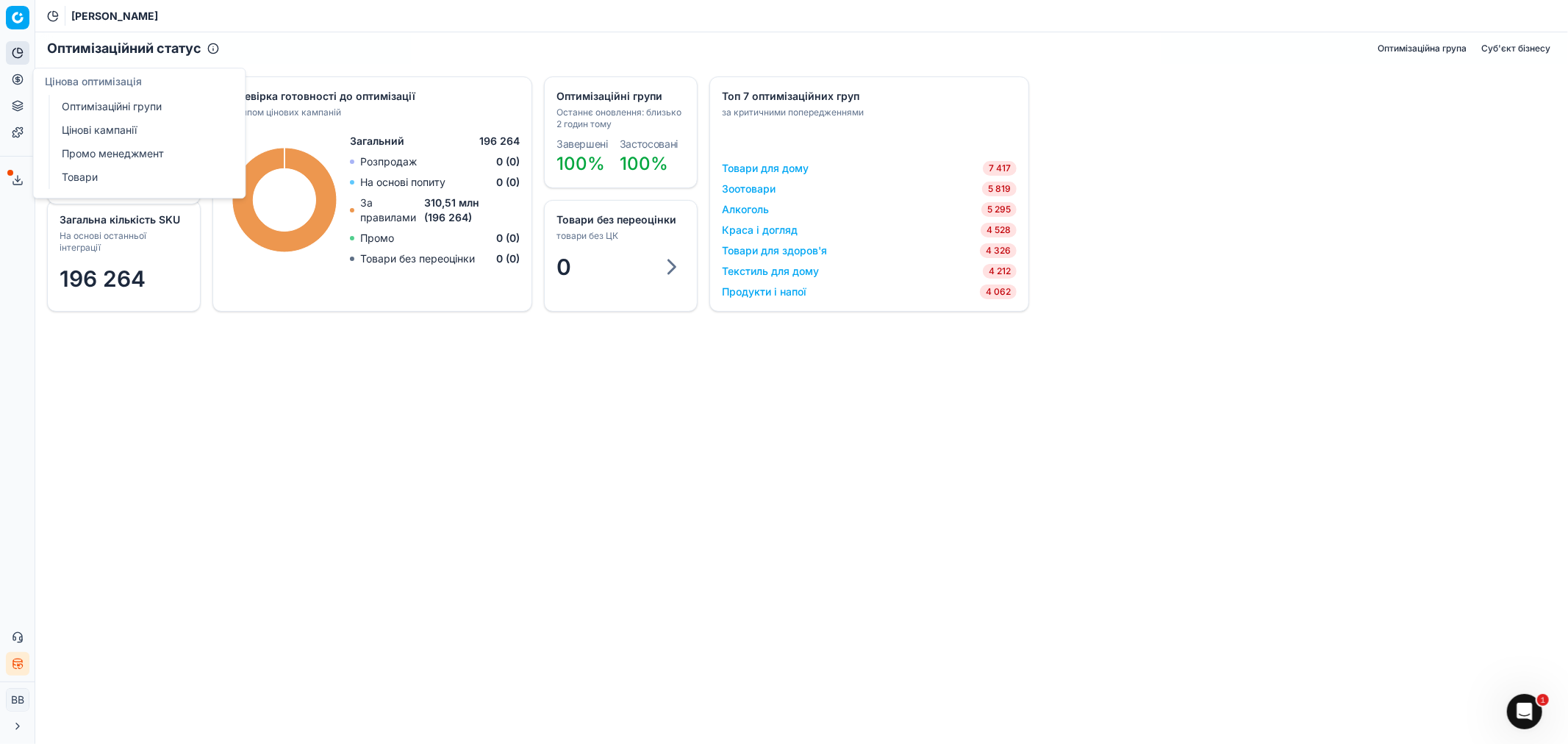click on "Оптимізаційні групи" at bounding box center [141, 107] 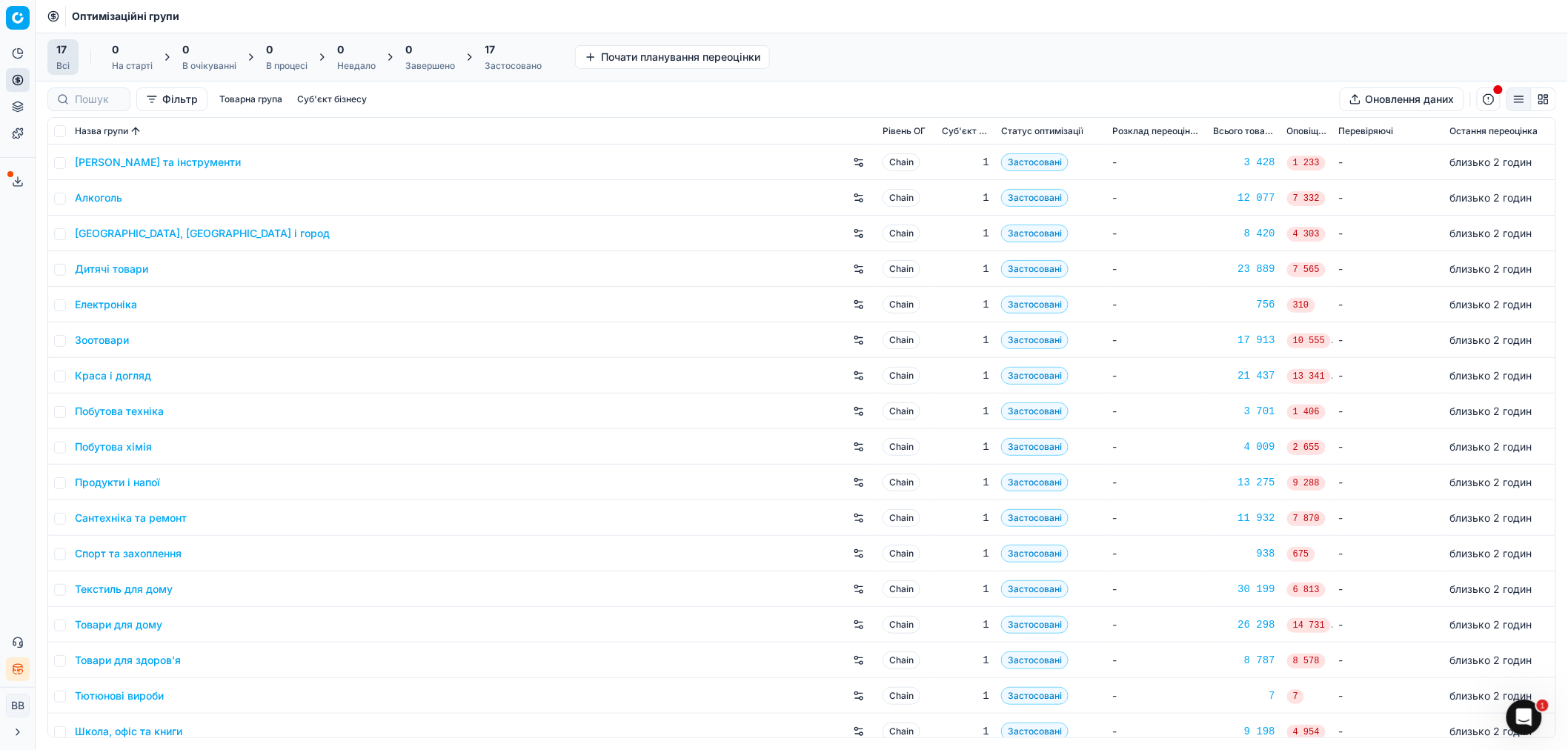 click on "Краса і догляд" at bounding box center (113, 376) 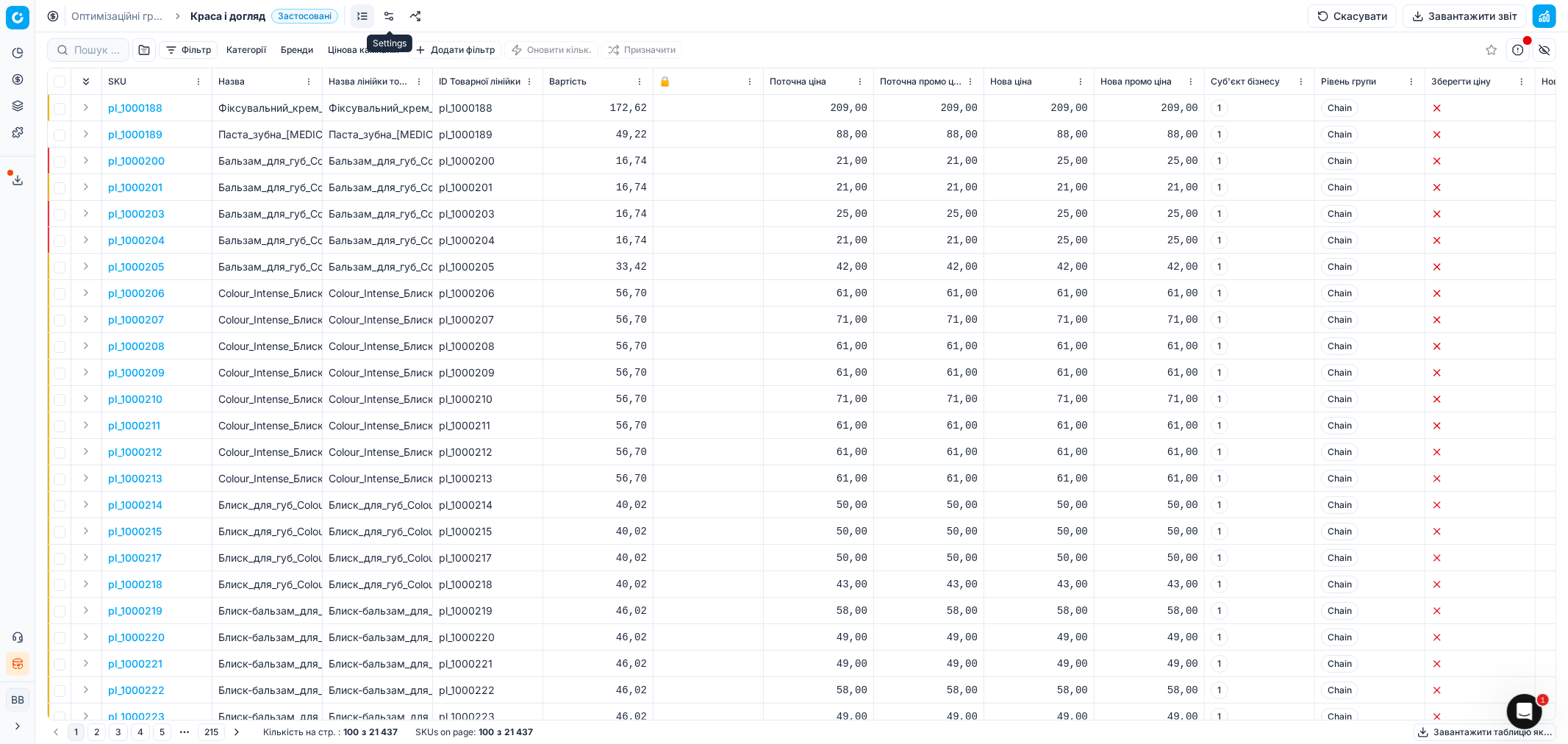 click at bounding box center [389, 16] 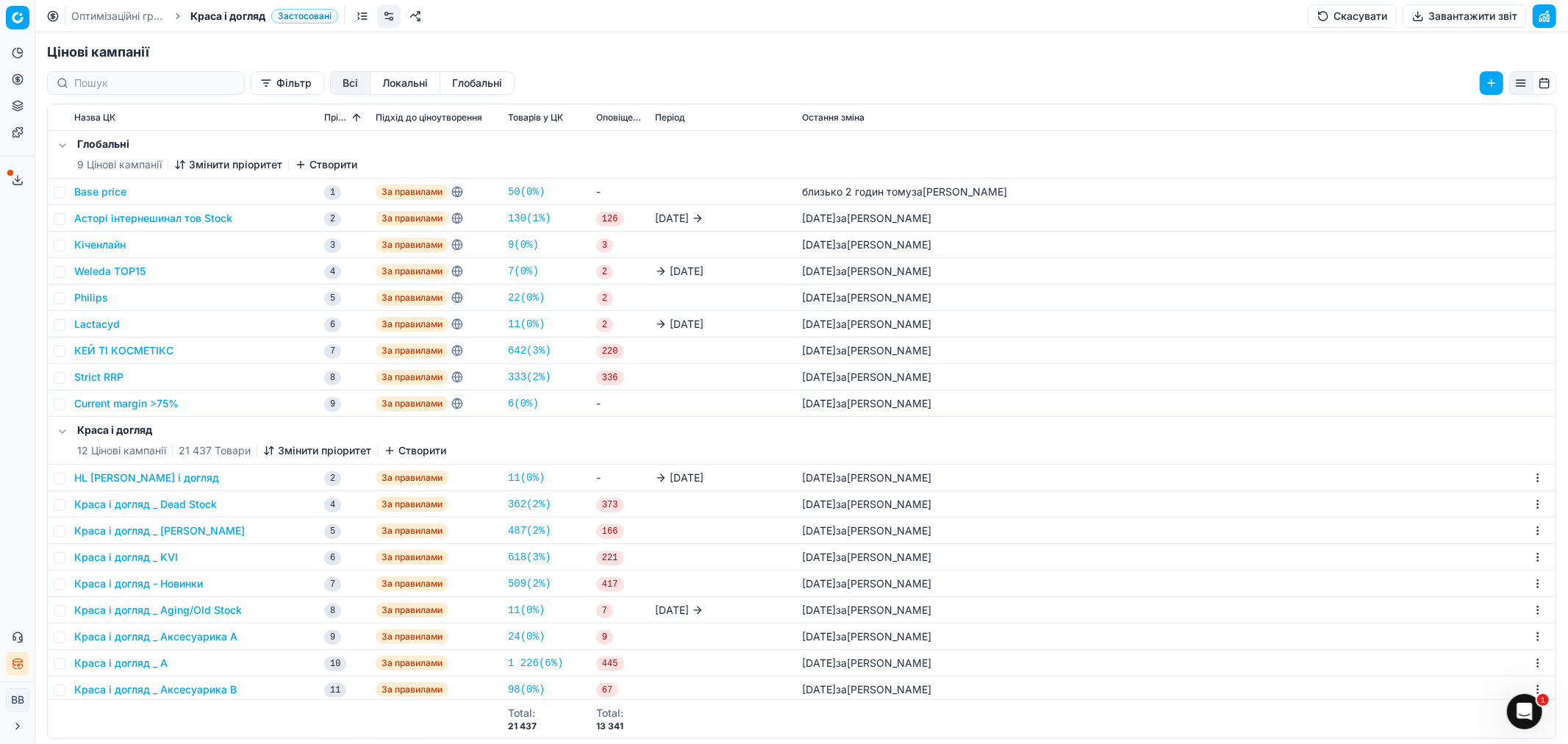 scroll, scrollTop: 266, scrollLeft: 0, axis: vertical 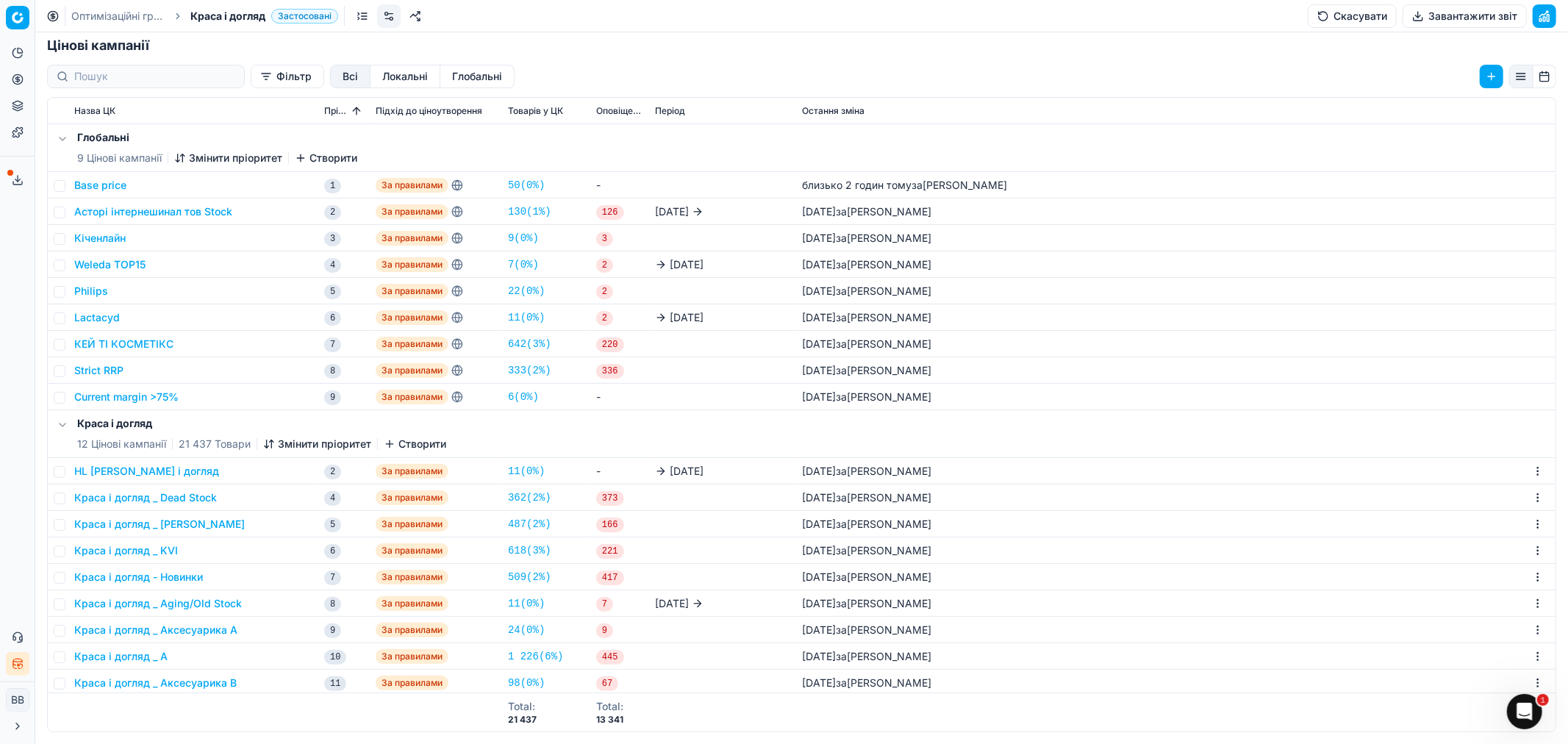 click on "Краса і догляд _ Dead Stock" at bounding box center (146, 498) 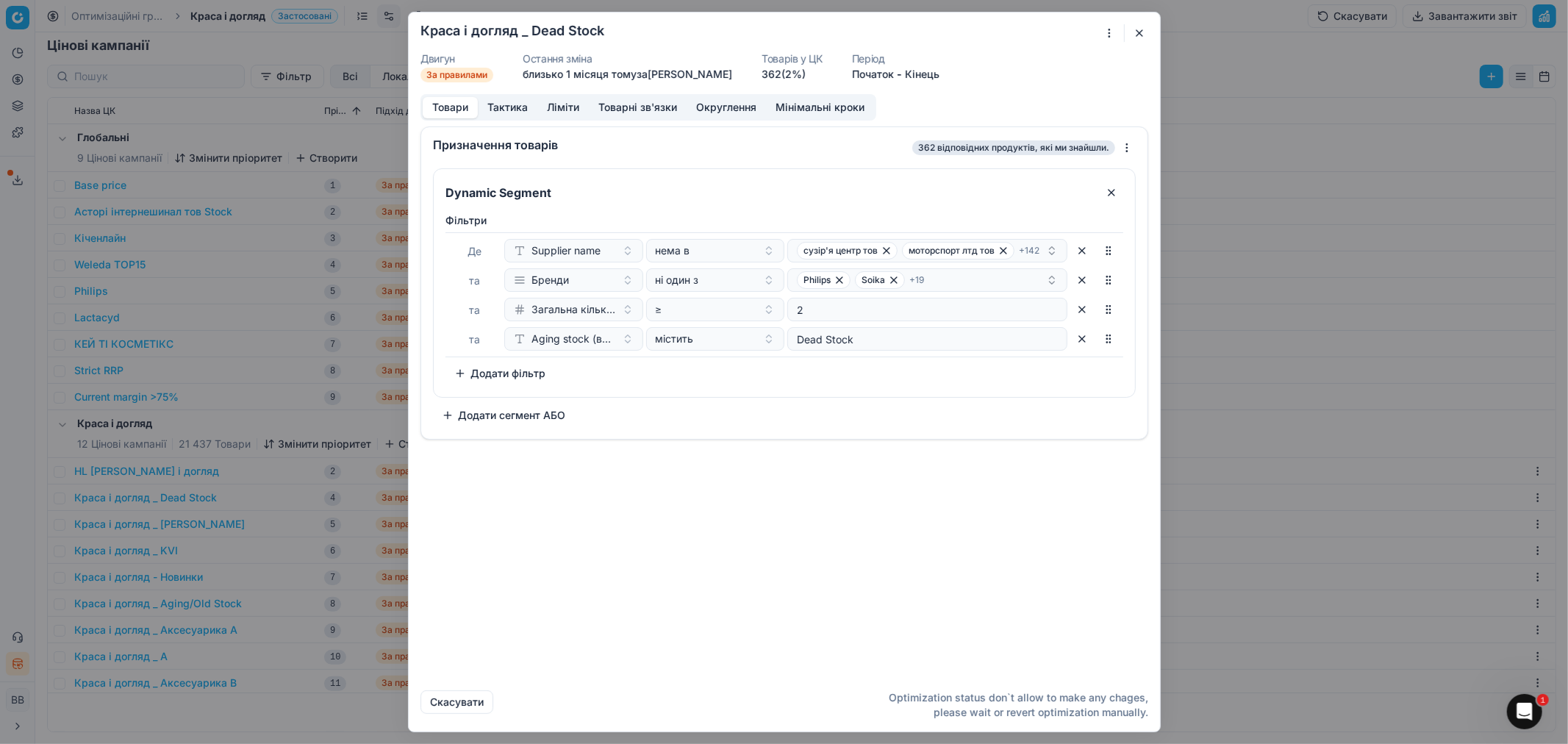 click at bounding box center (1139, 33) 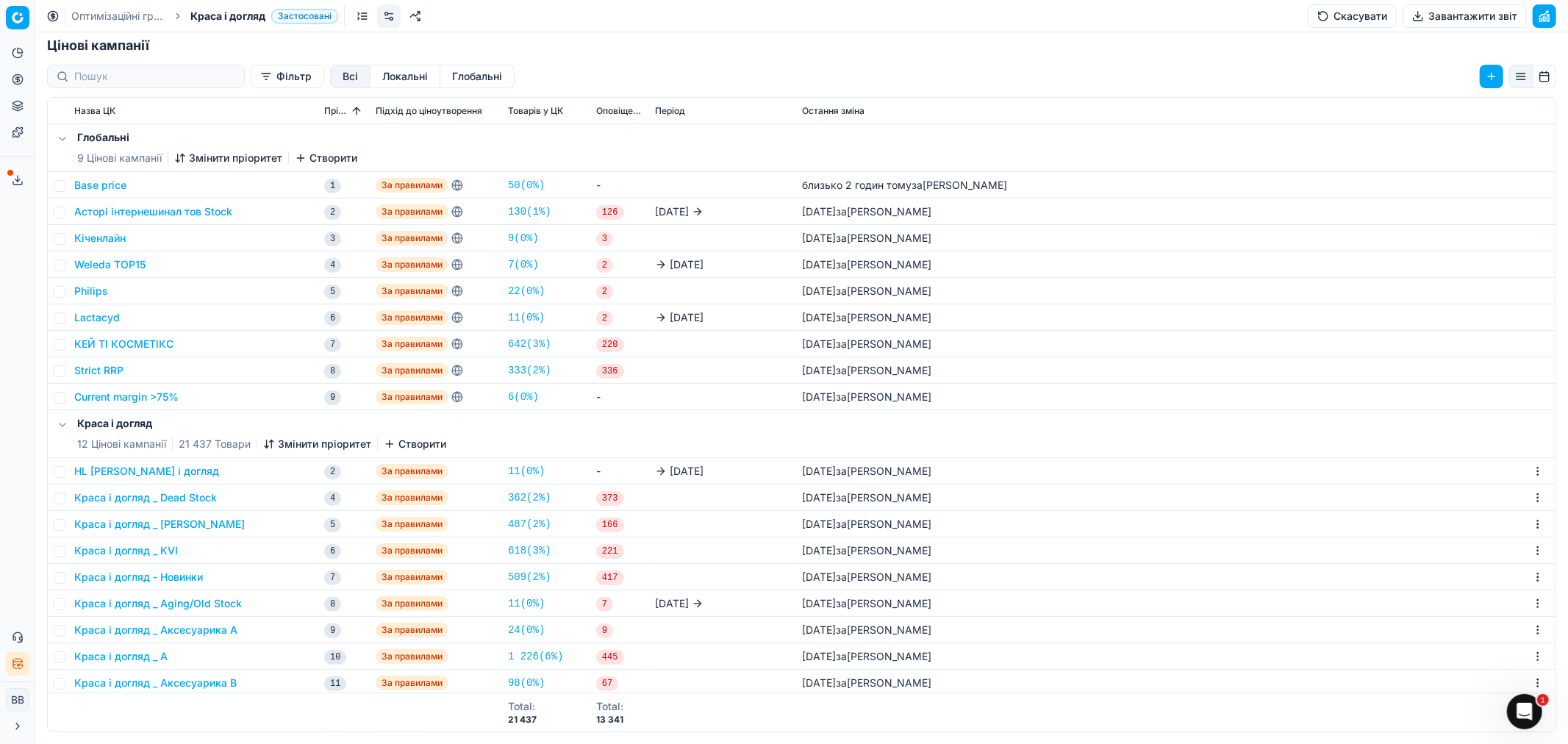 click 